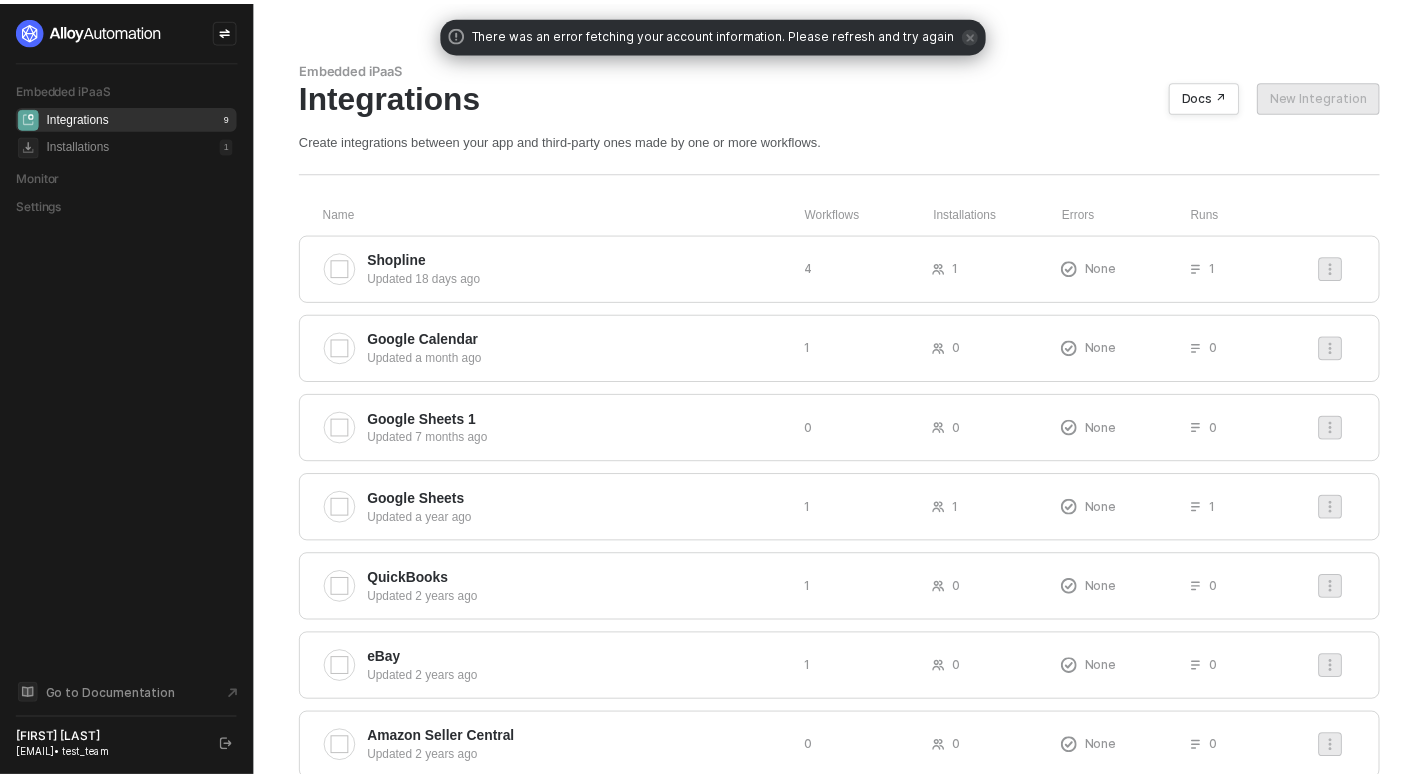 scroll, scrollTop: 0, scrollLeft: 0, axis: both 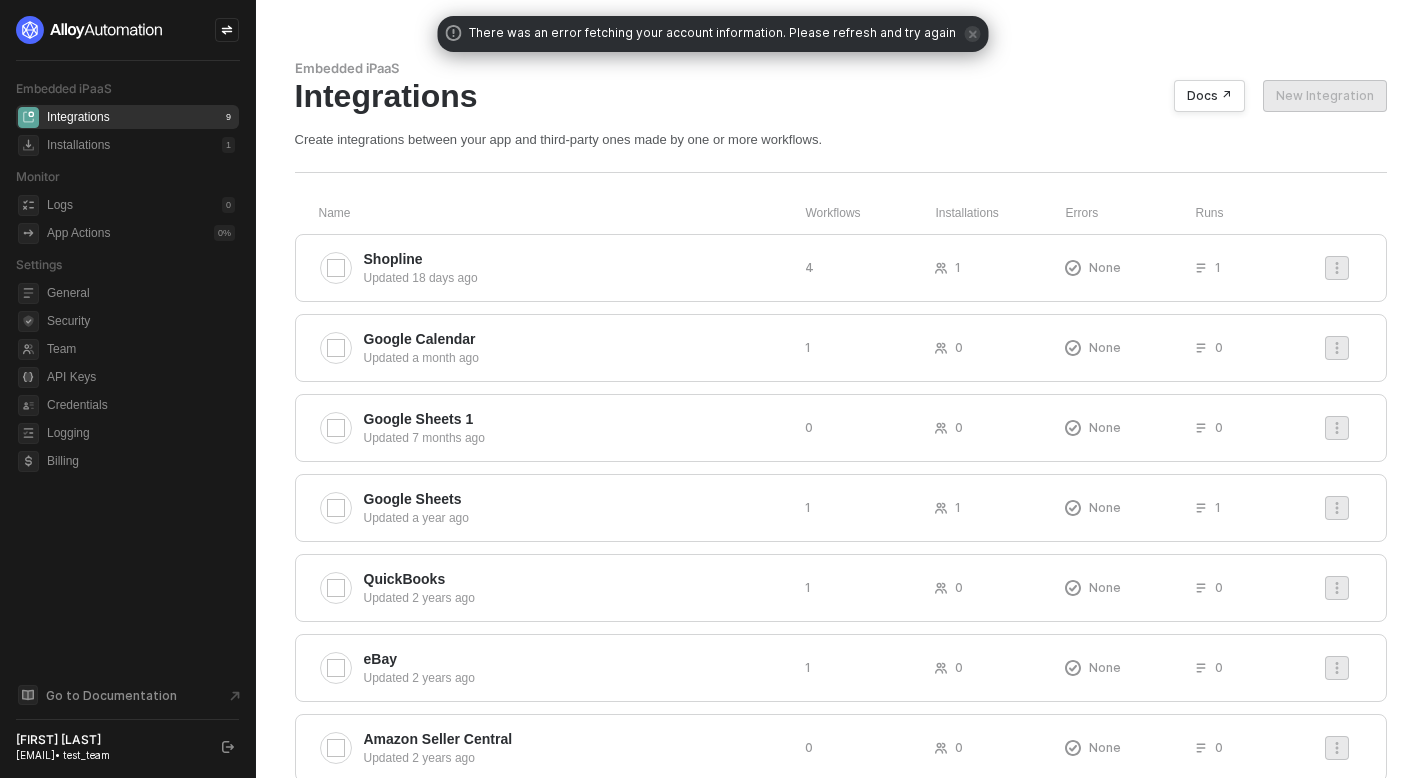 click on "Create integrations between your app and third-party ones made by one or more workflows." at bounding box center (841, 139) 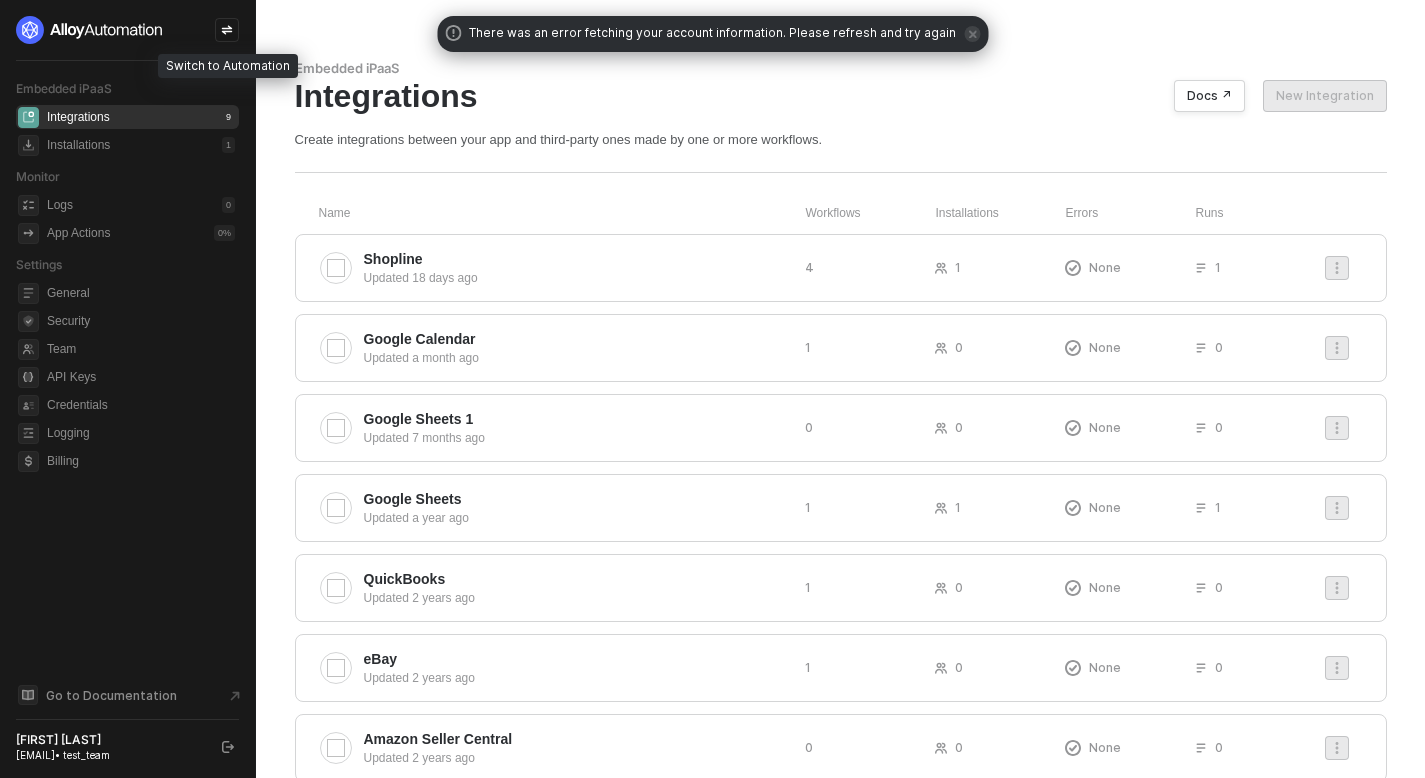 click at bounding box center [227, 30] 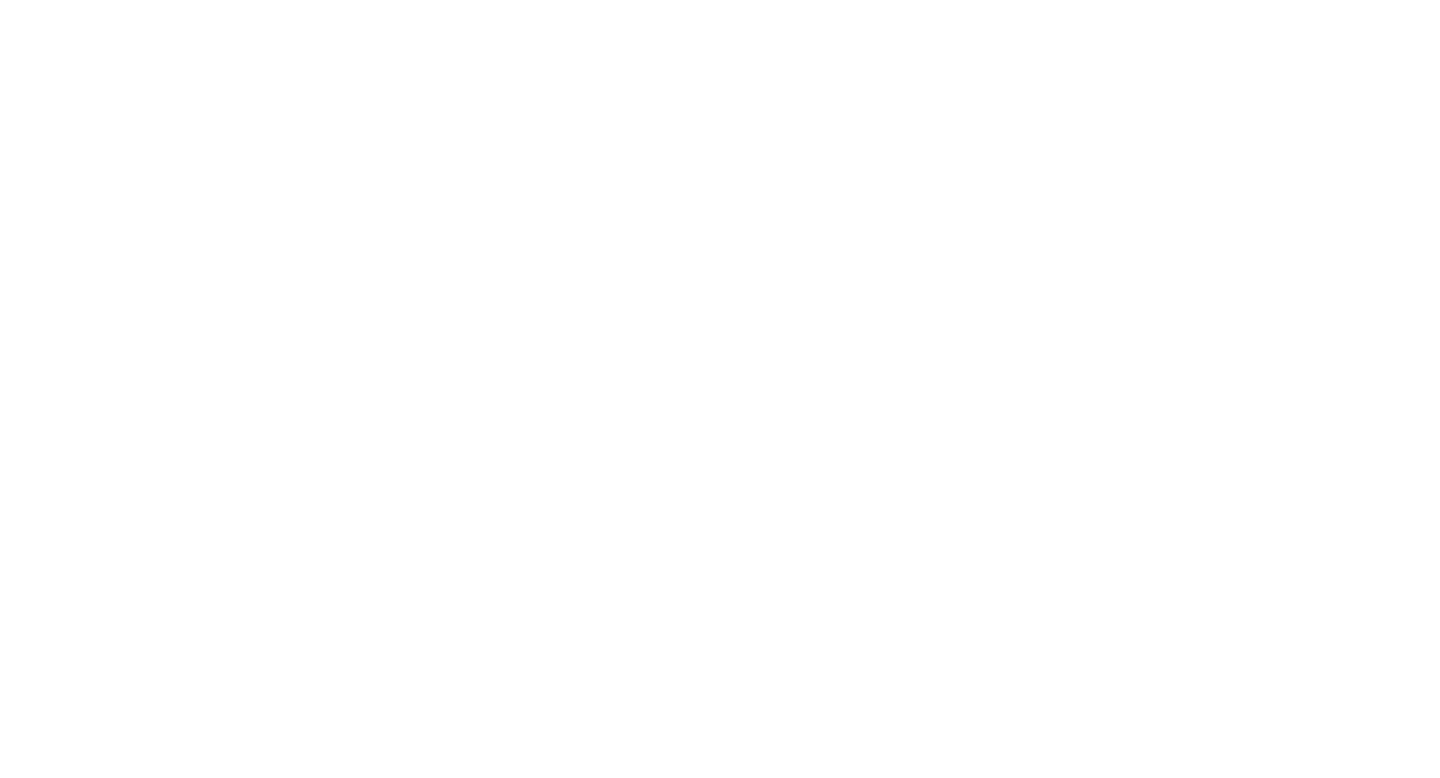 scroll, scrollTop: 0, scrollLeft: 0, axis: both 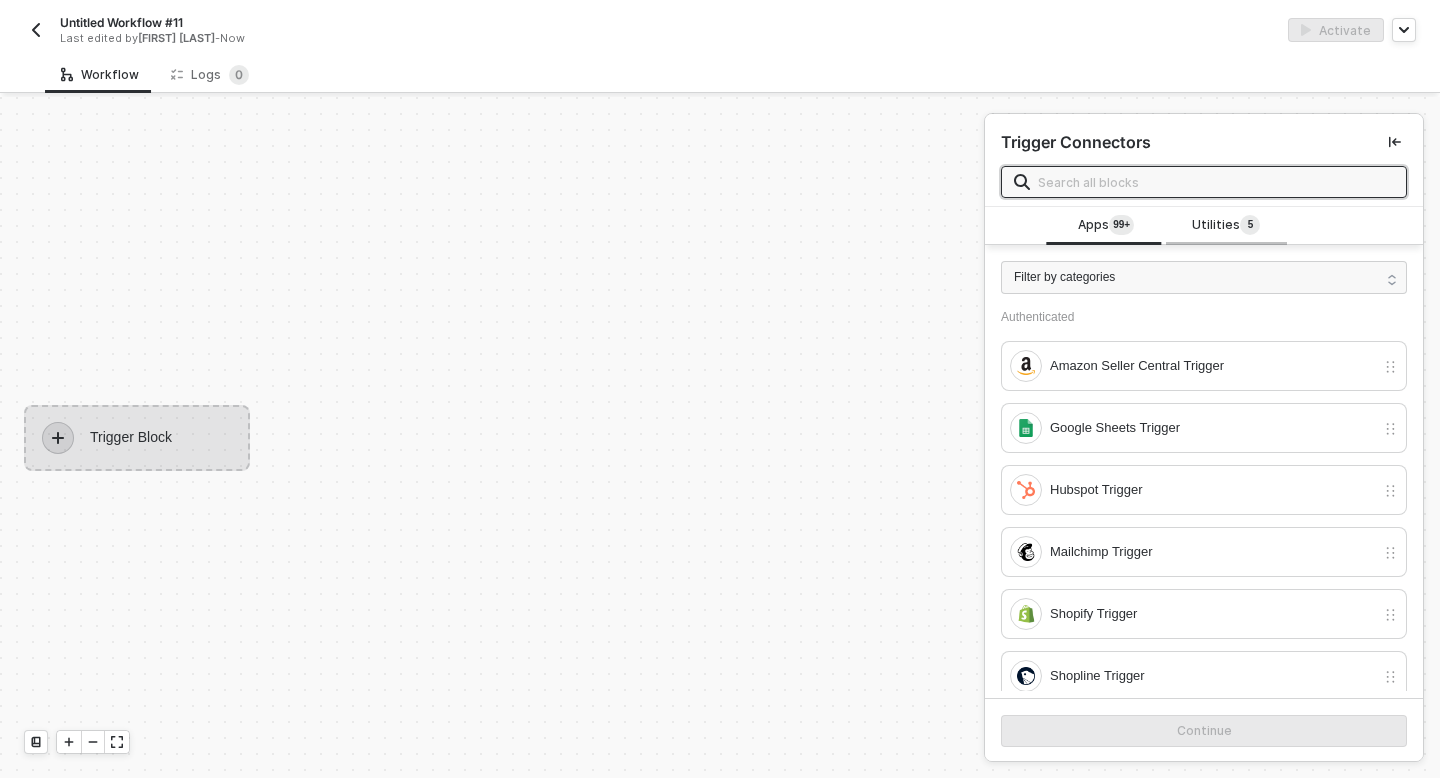 click on "Utilities  5" at bounding box center [1226, 226] 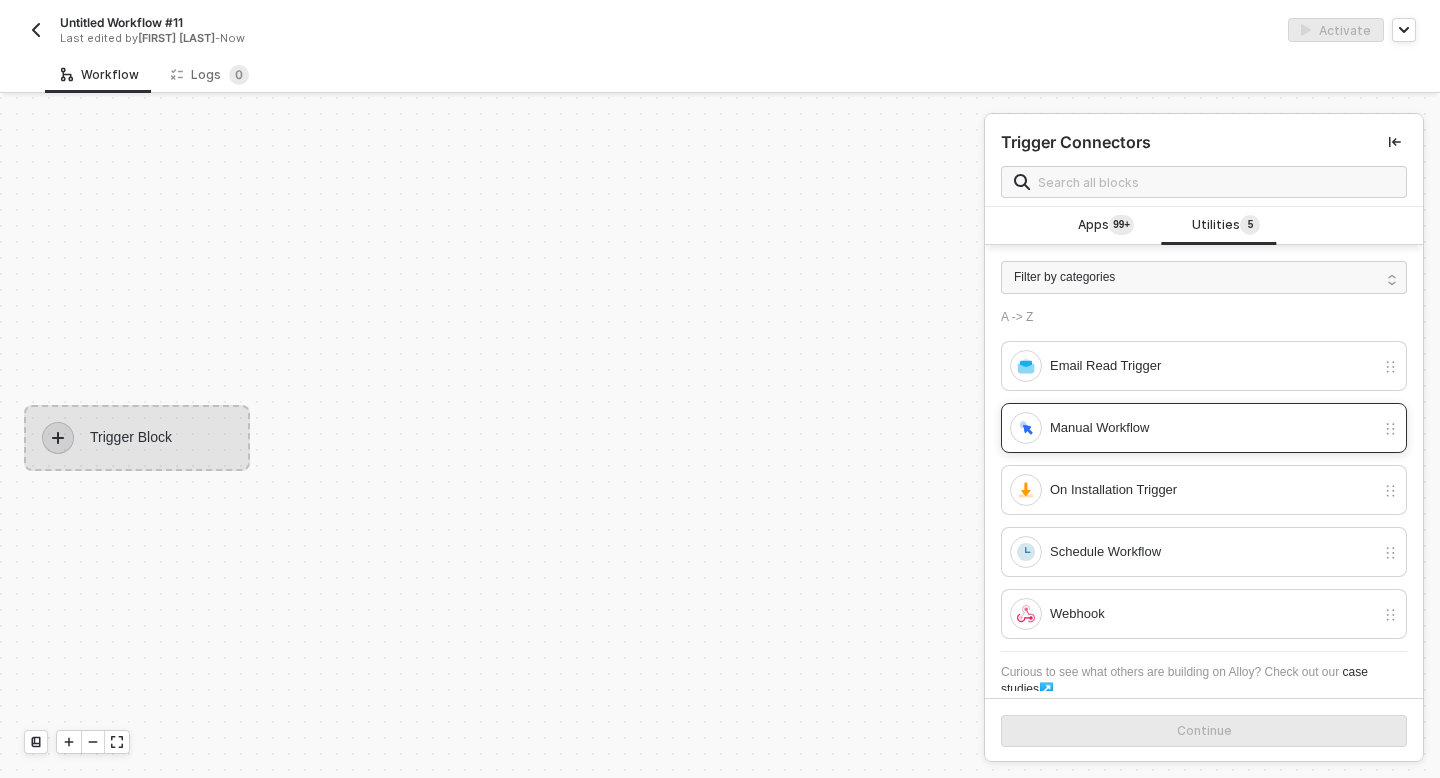 click on "Manual Workflow" at bounding box center [1212, 366] 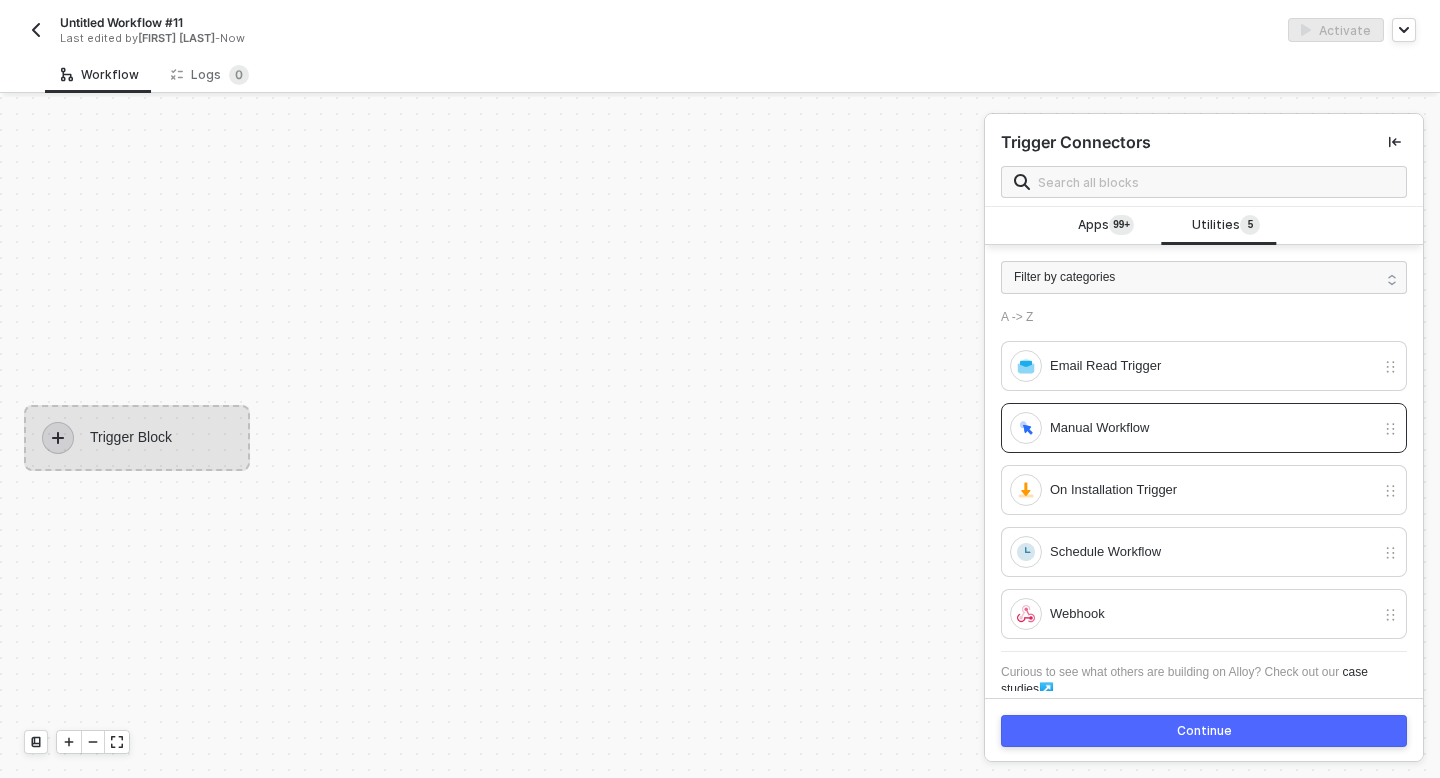 click on "Continue" at bounding box center (1204, 731) 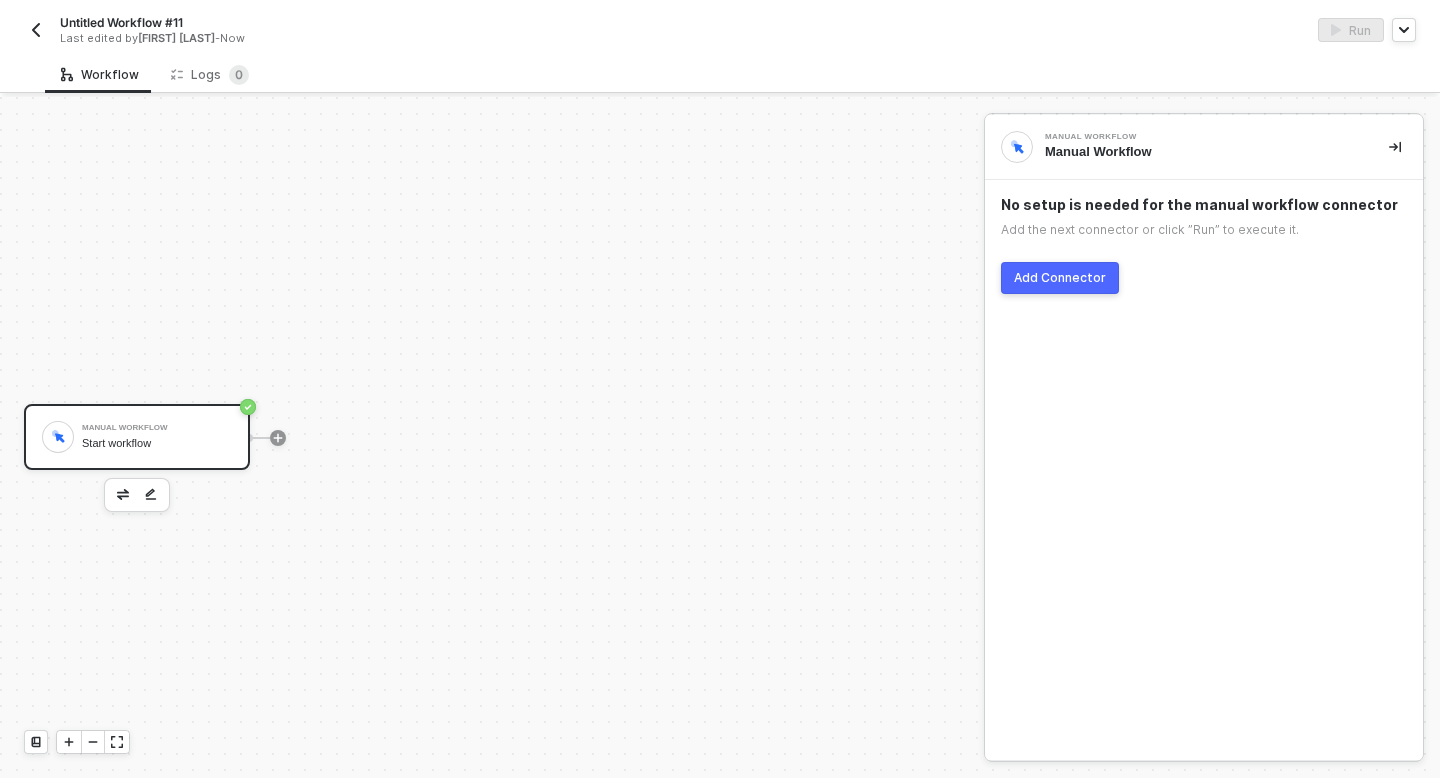 click on "Add Connector" at bounding box center [1060, 278] 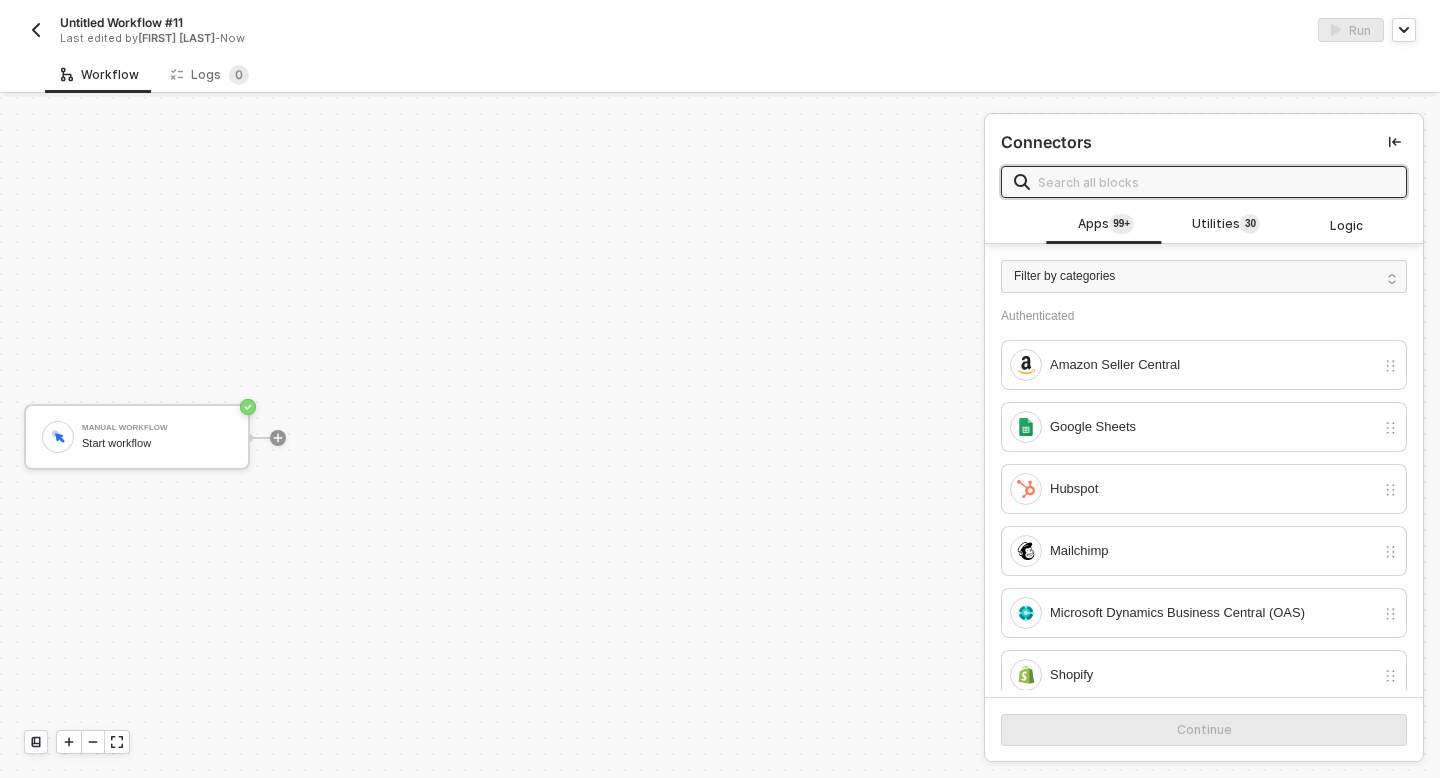 click at bounding box center (1216, 182) 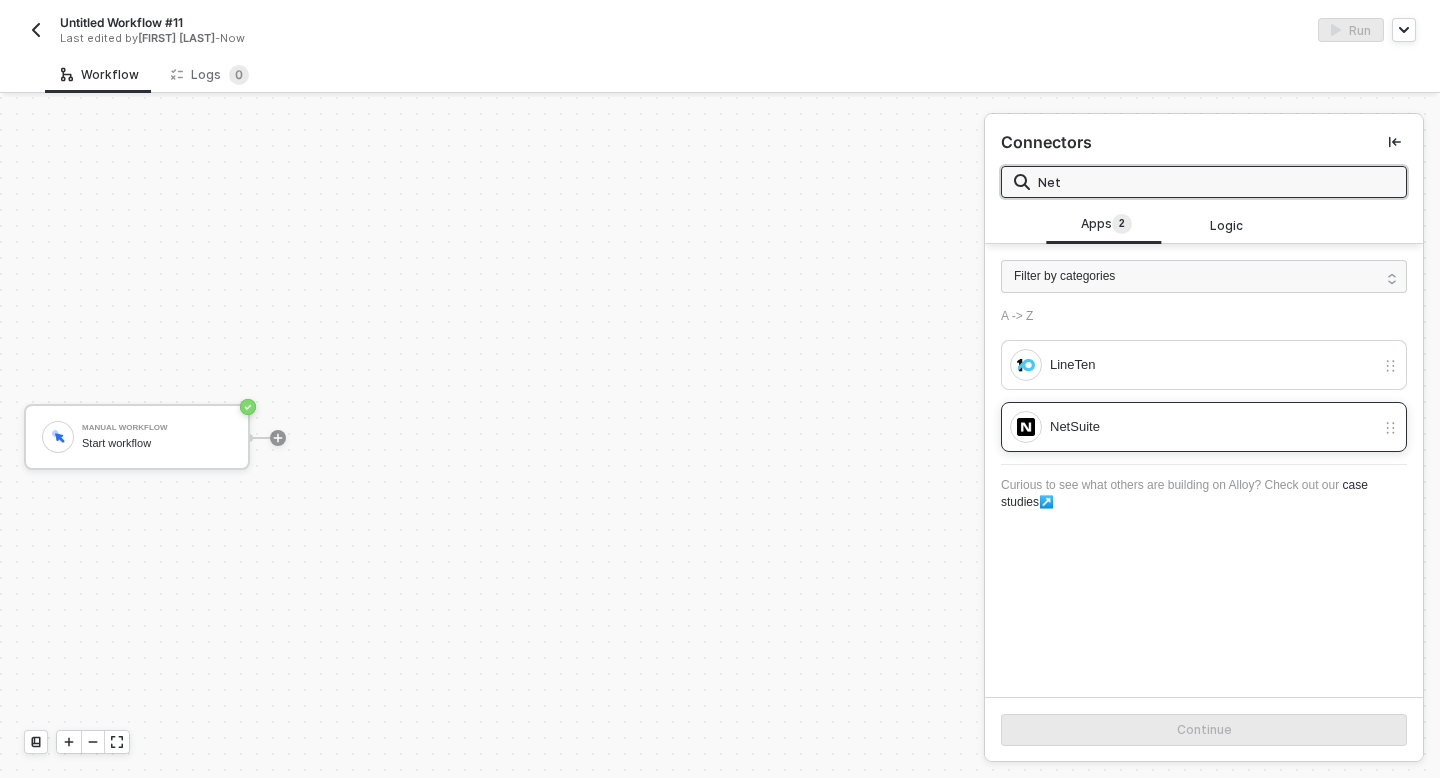 type on "Net" 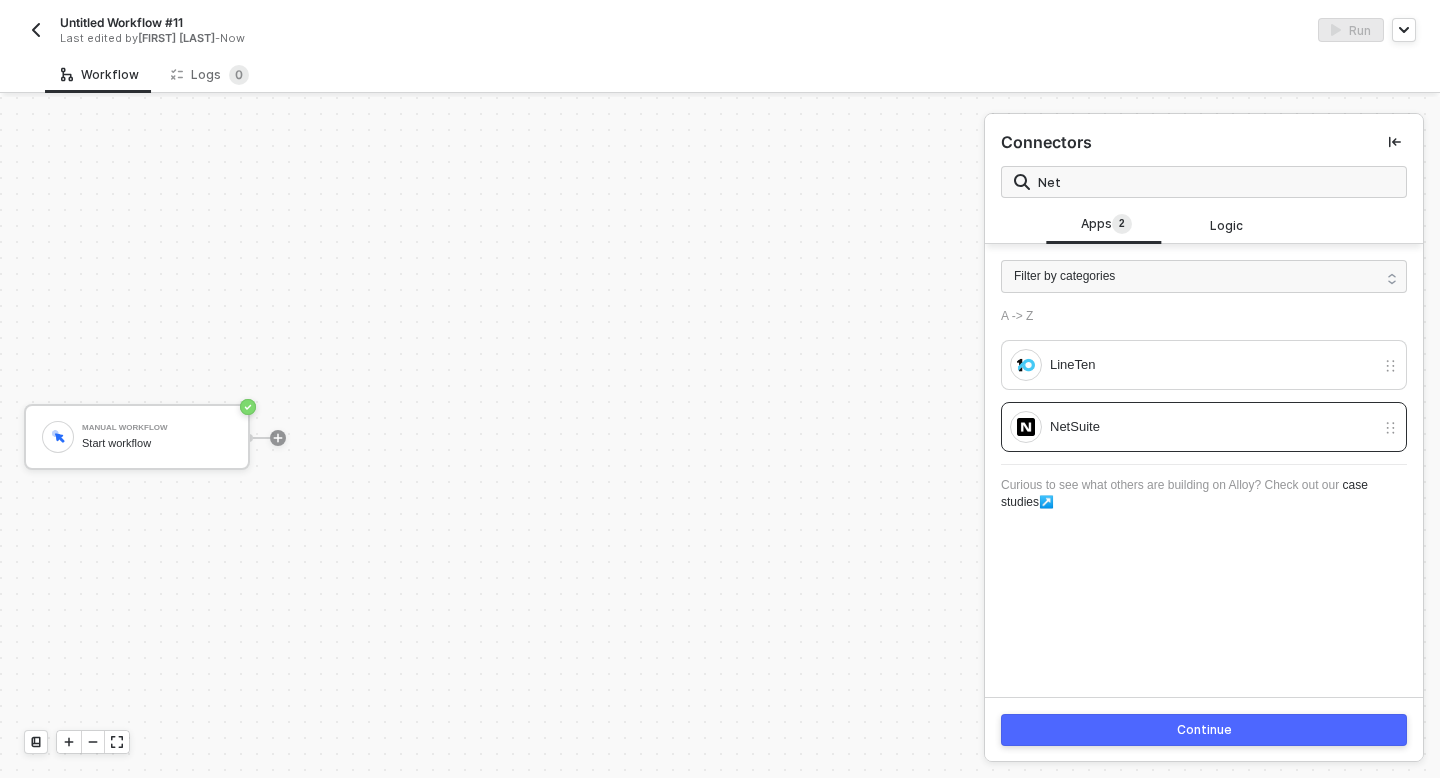 click on "Continue" at bounding box center (1204, 730) 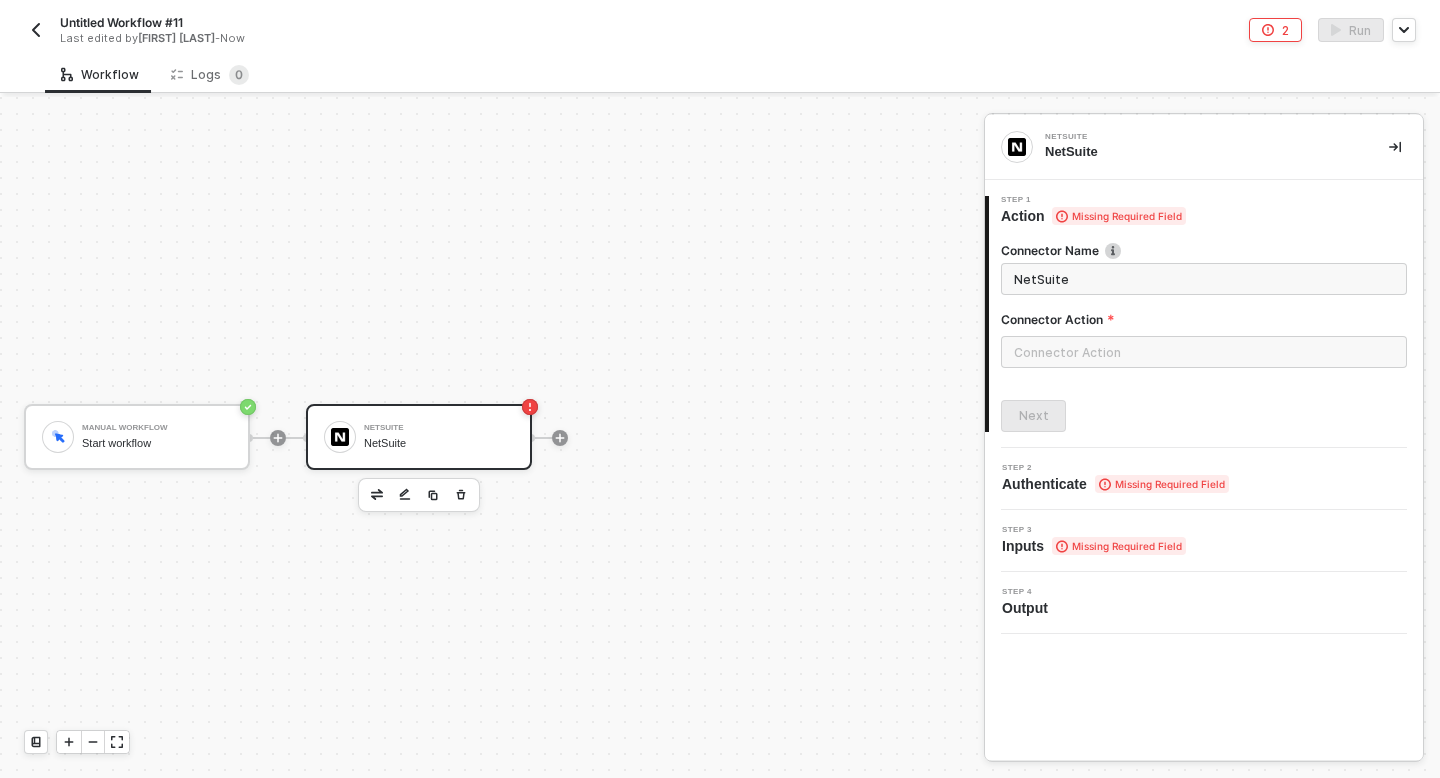 click at bounding box center [1204, 352] 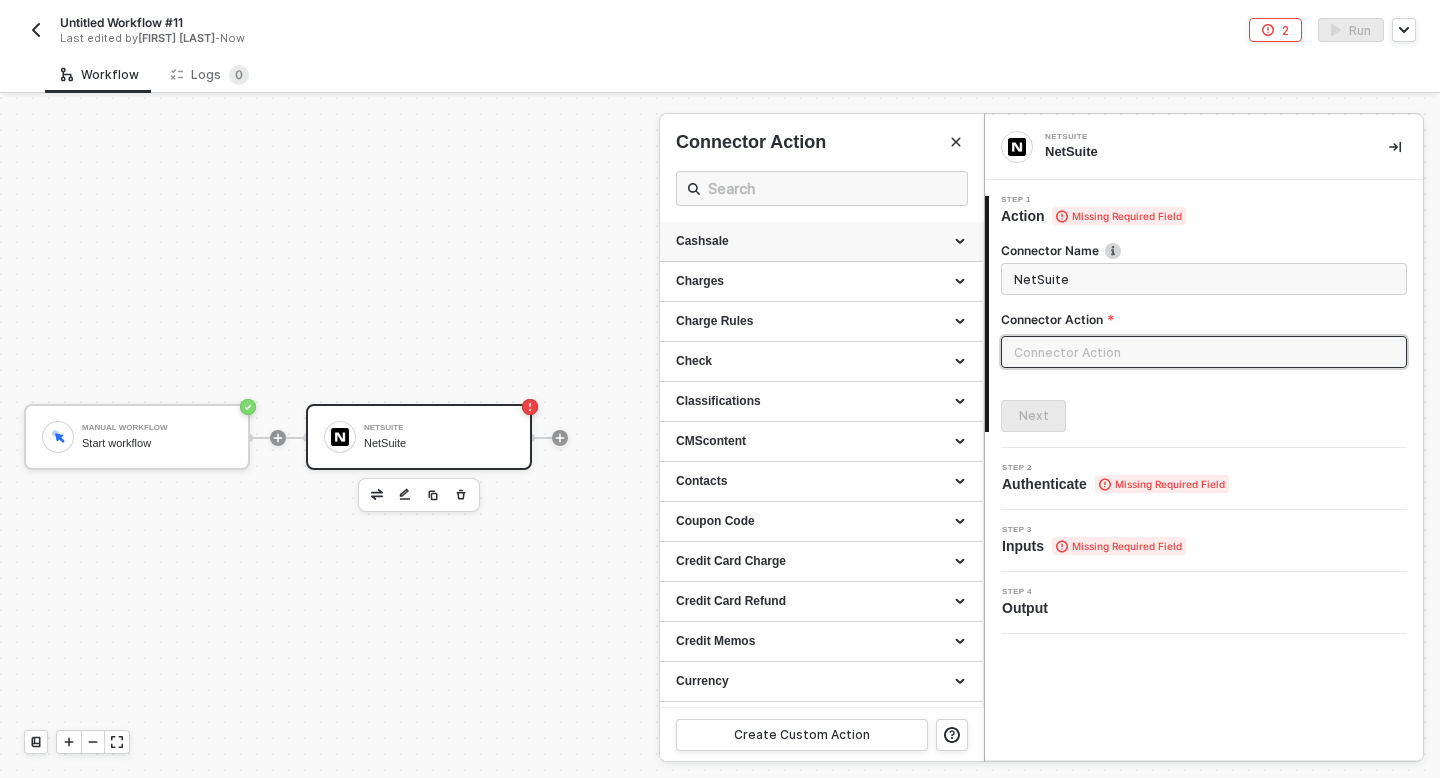 click on "Cashsale" at bounding box center [821, 241] 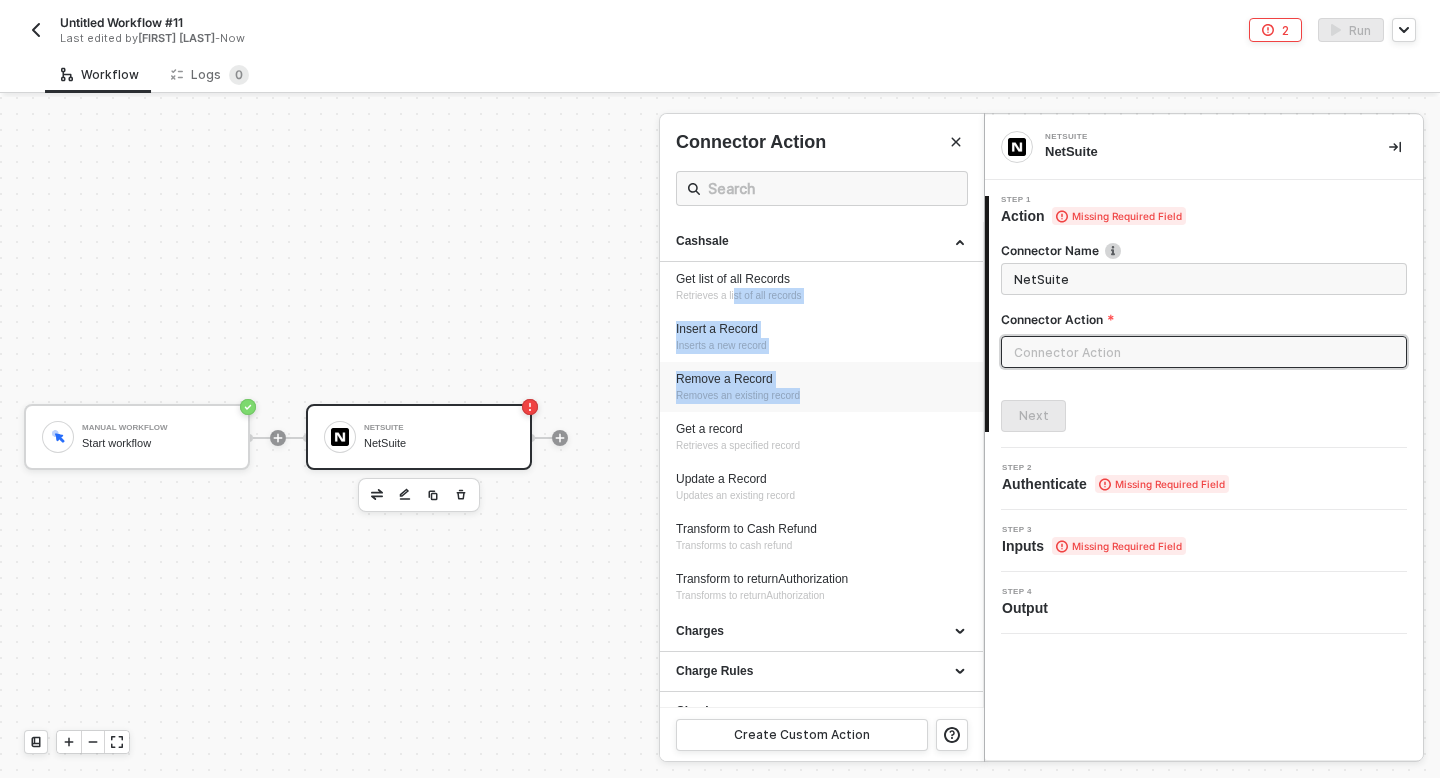 drag, startPoint x: 738, startPoint y: 300, endPoint x: 774, endPoint y: 408, distance: 113.841995 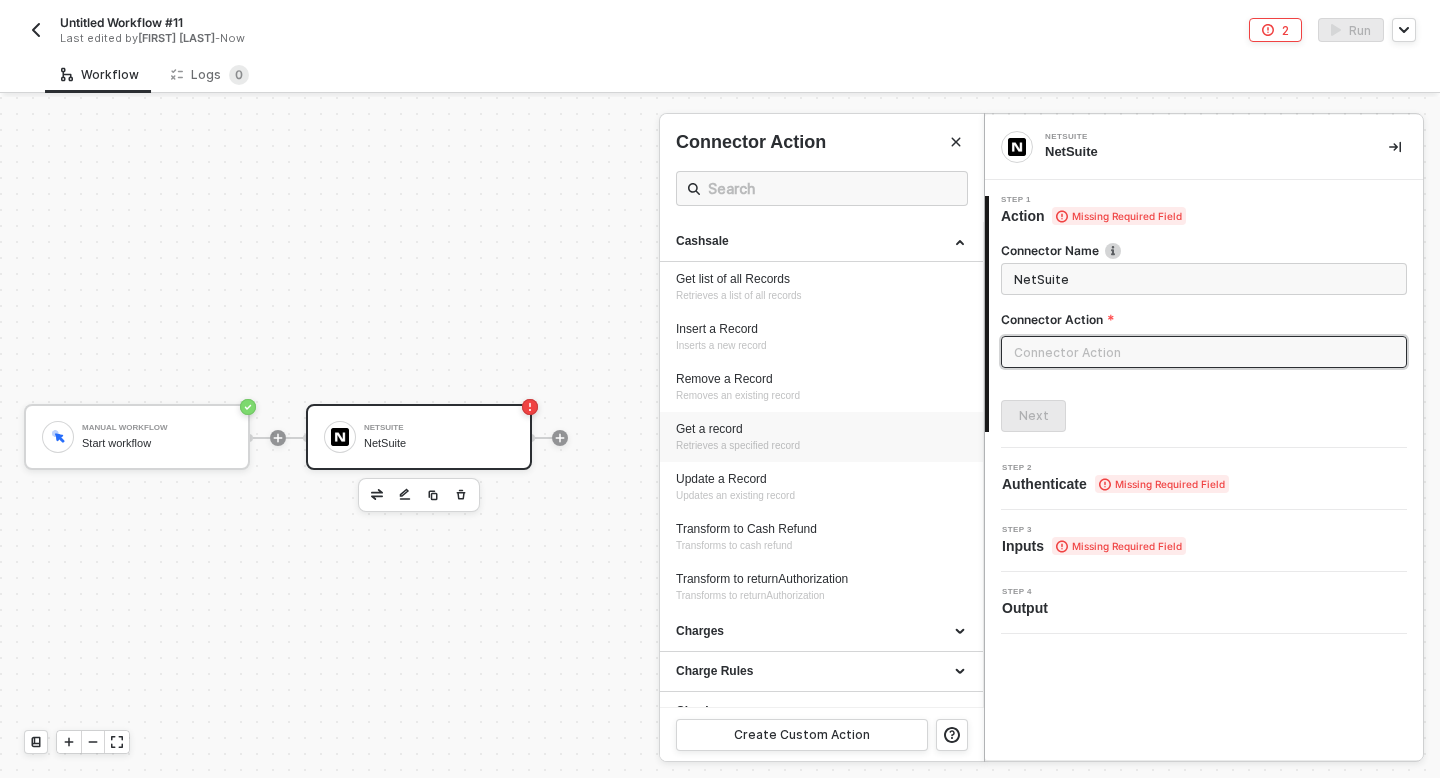 click on "Get a record Retrieves a specified record" at bounding box center (821, 437) 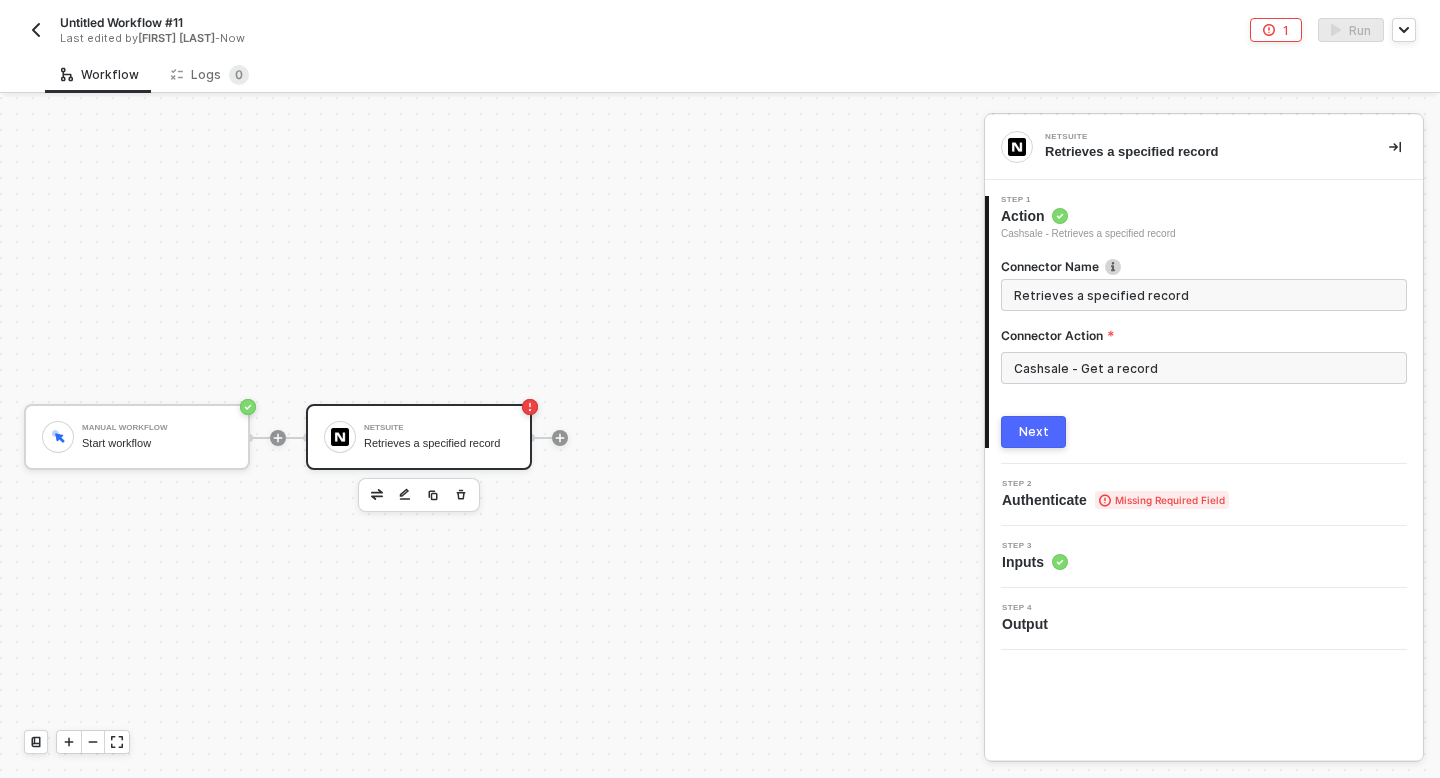 click on "Next" at bounding box center (1033, 432) 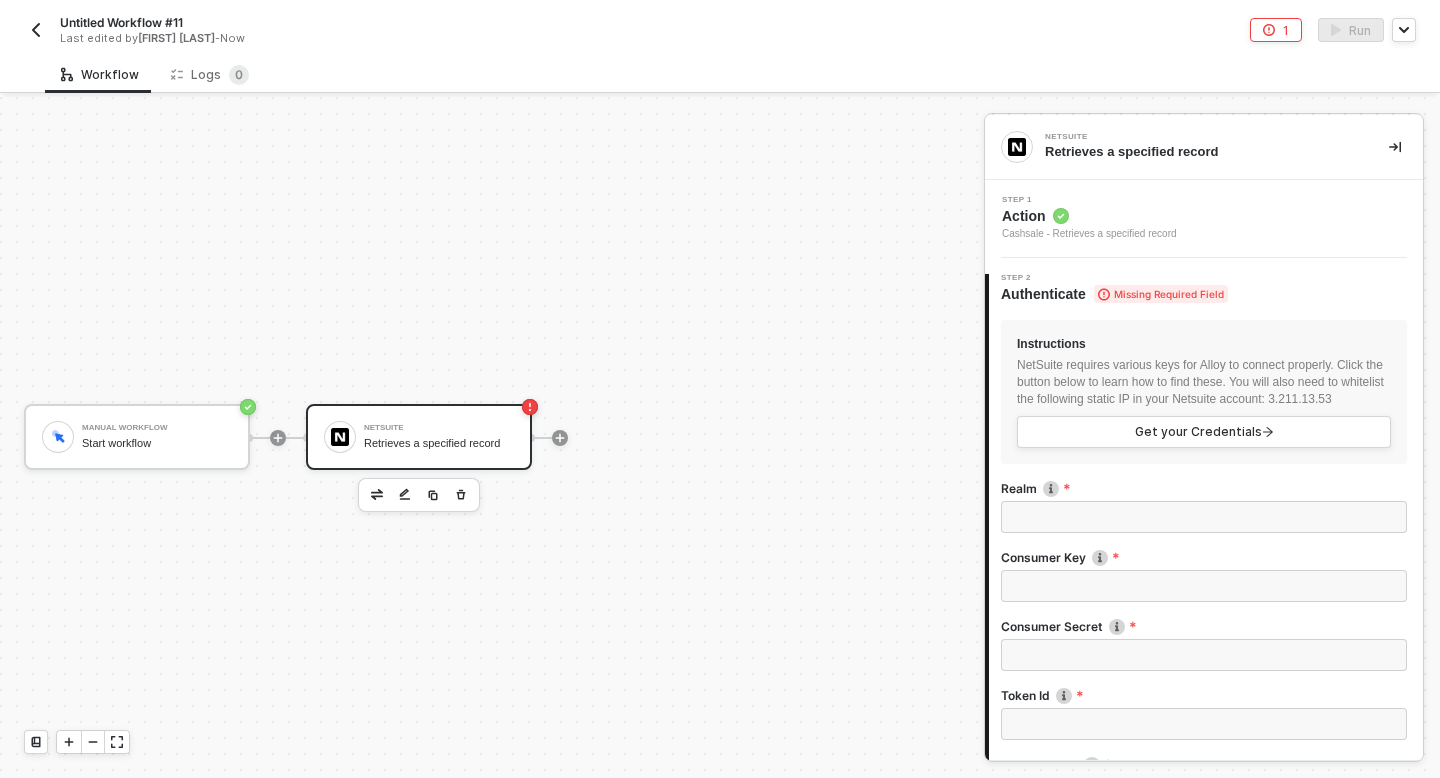click on "Realm" at bounding box center [1204, 517] 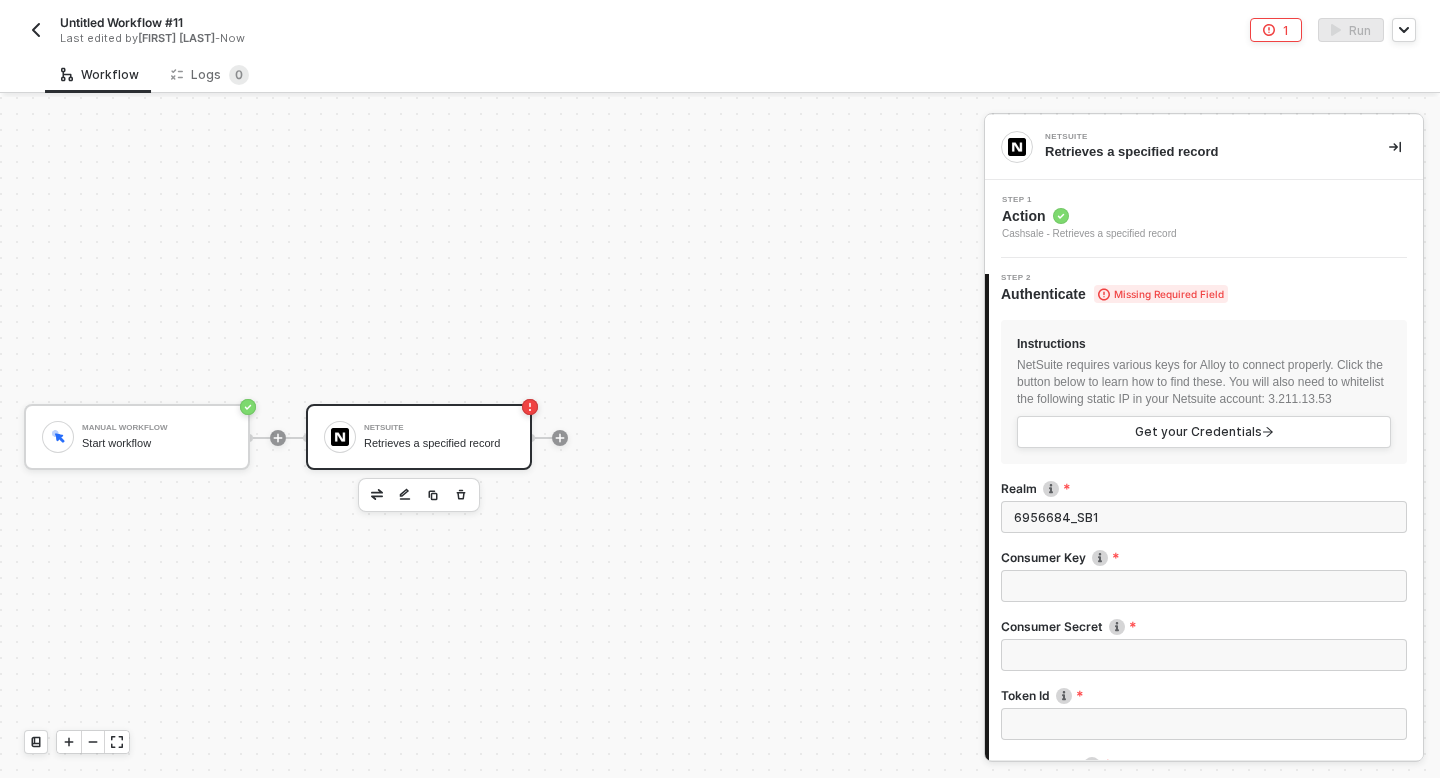 type on "6956684_SB1" 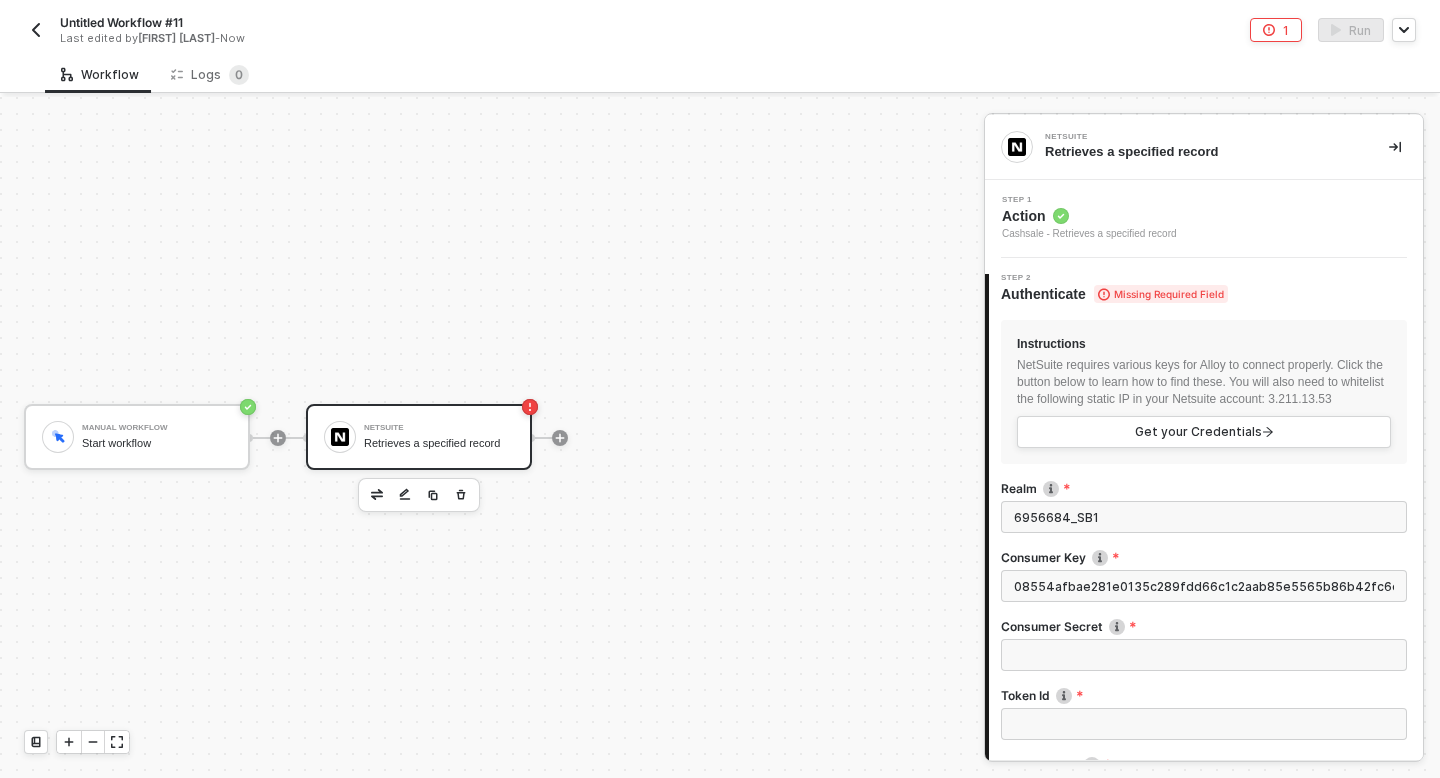 scroll, scrollTop: 0, scrollLeft: 92, axis: horizontal 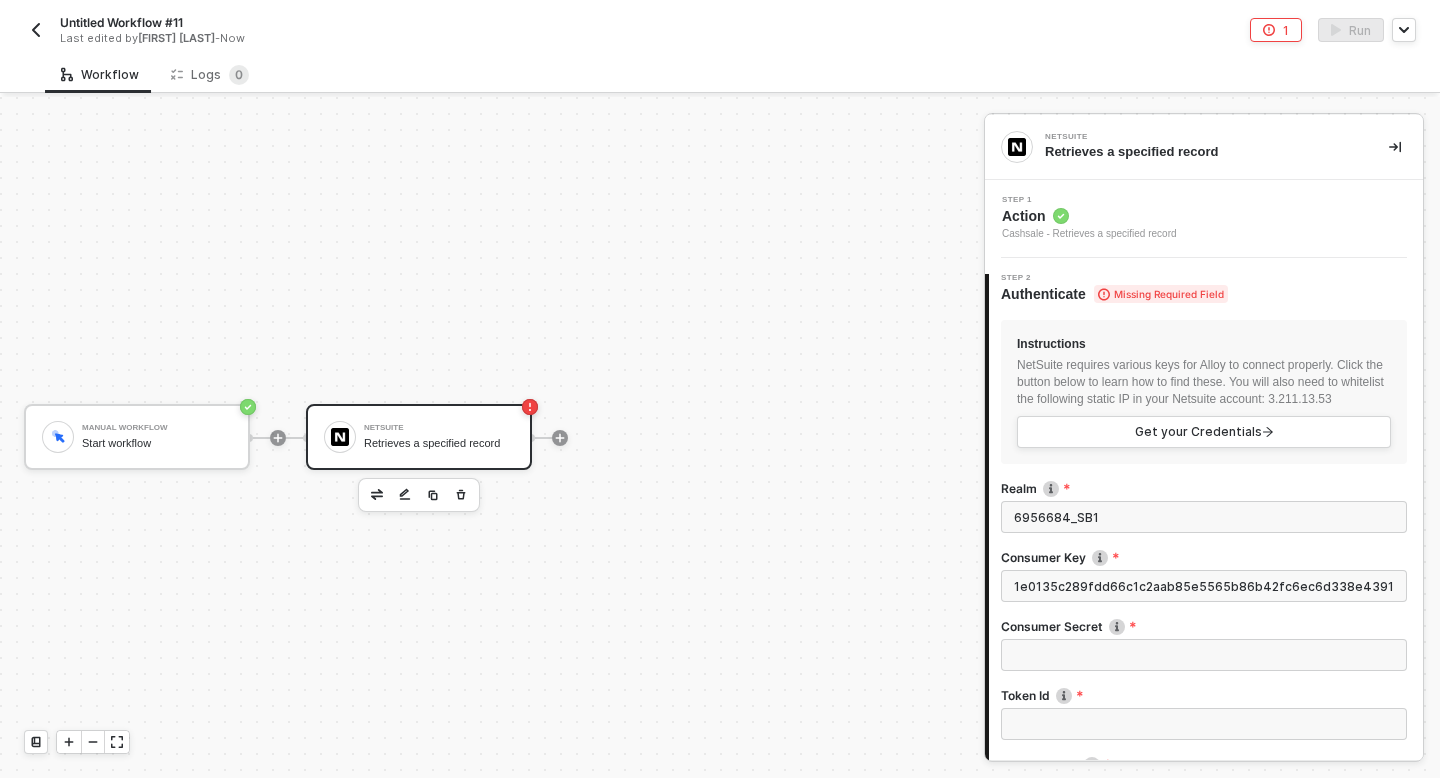 type on "08554afbae281e0135c289fdd66c1c2aab85e5565b86b42fc6ec6d338e43916b" 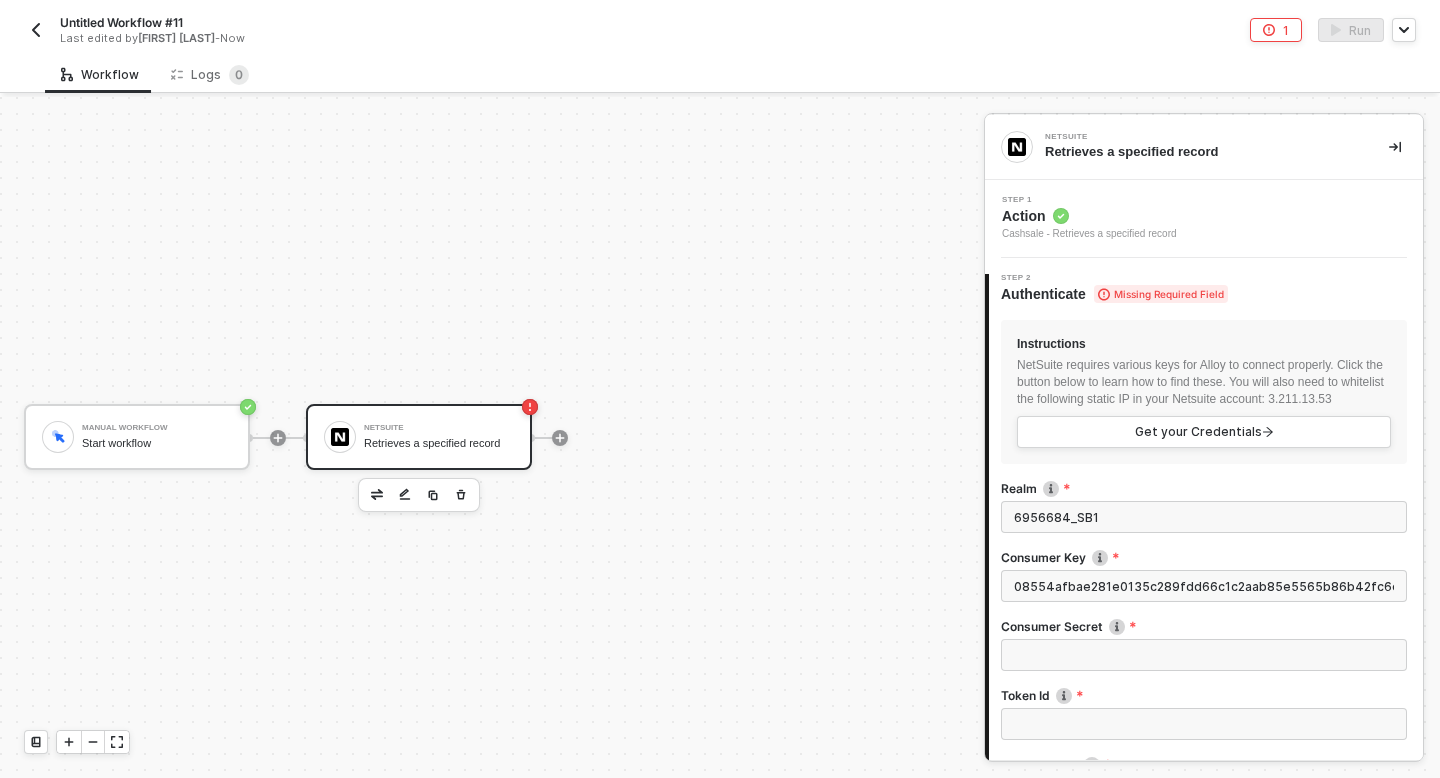 click on "Consumer Secret" at bounding box center (1204, 655) 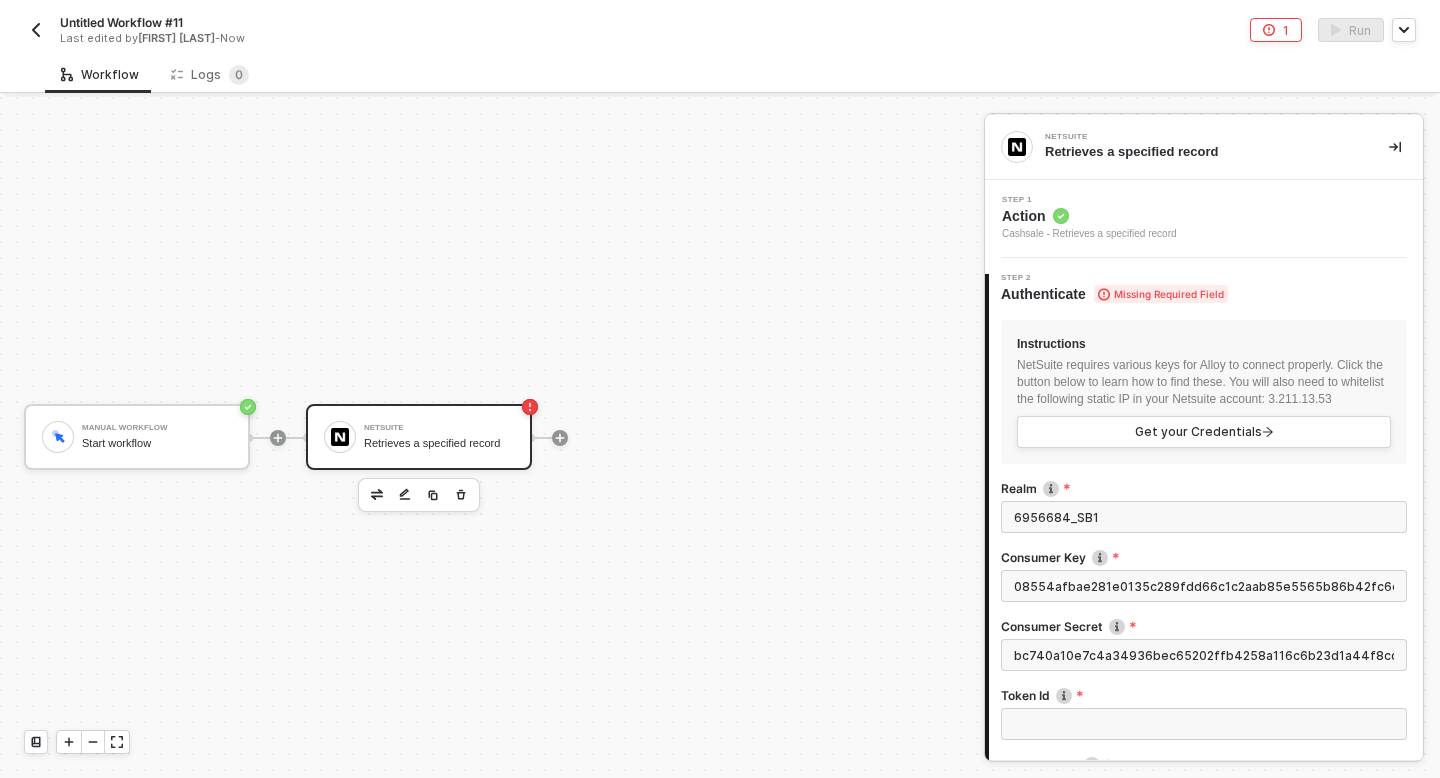 scroll, scrollTop: 0, scrollLeft: 88, axis: horizontal 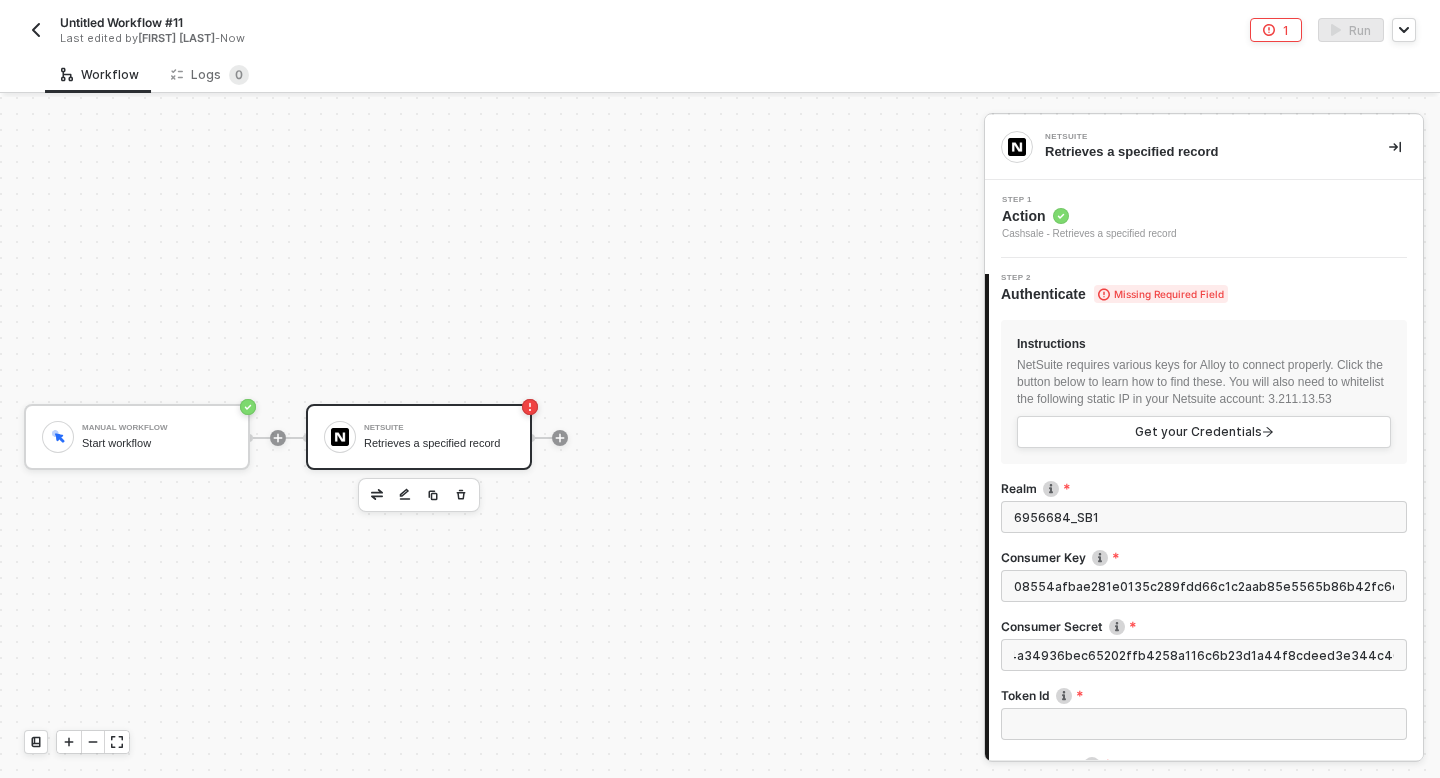 type on "[SECRET]" 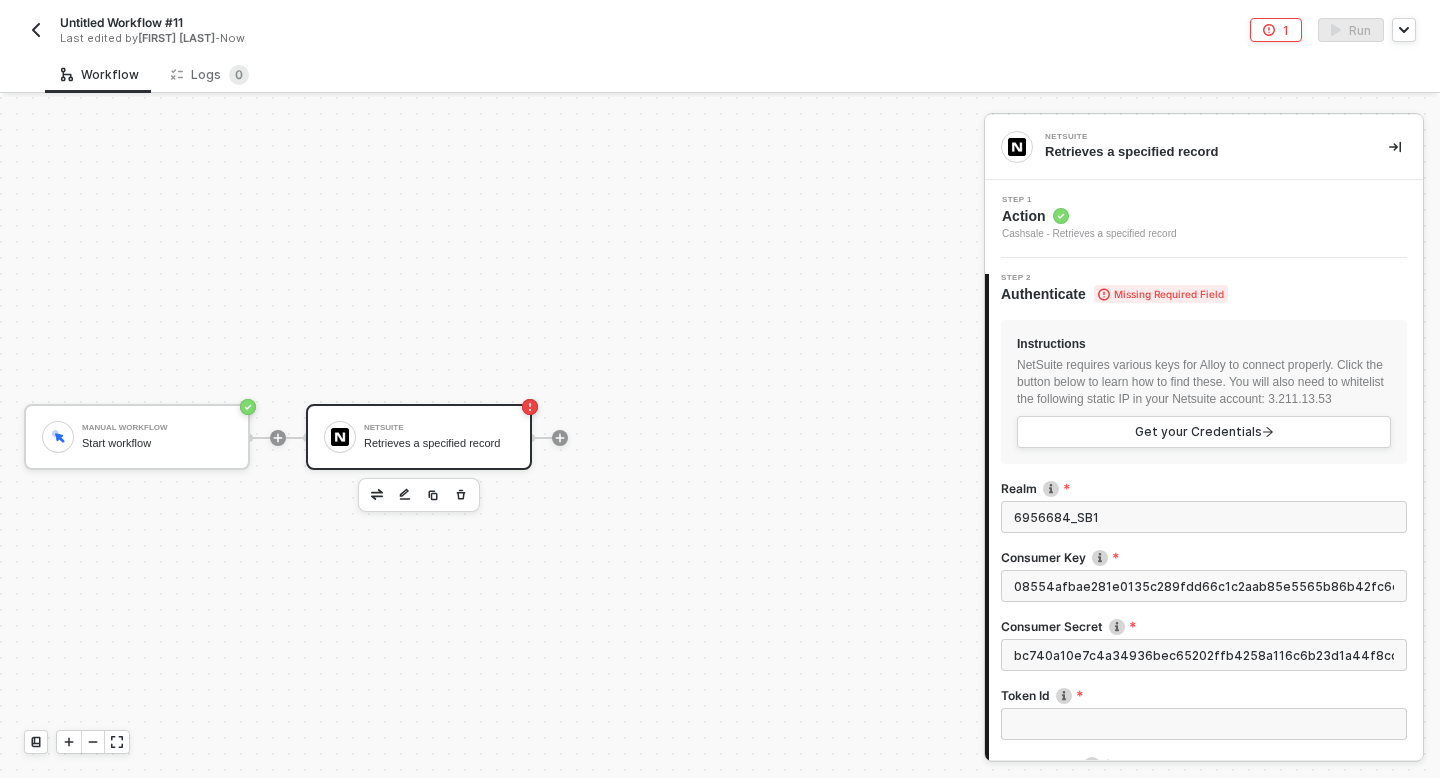 click on "Token Id" at bounding box center [1204, 724] 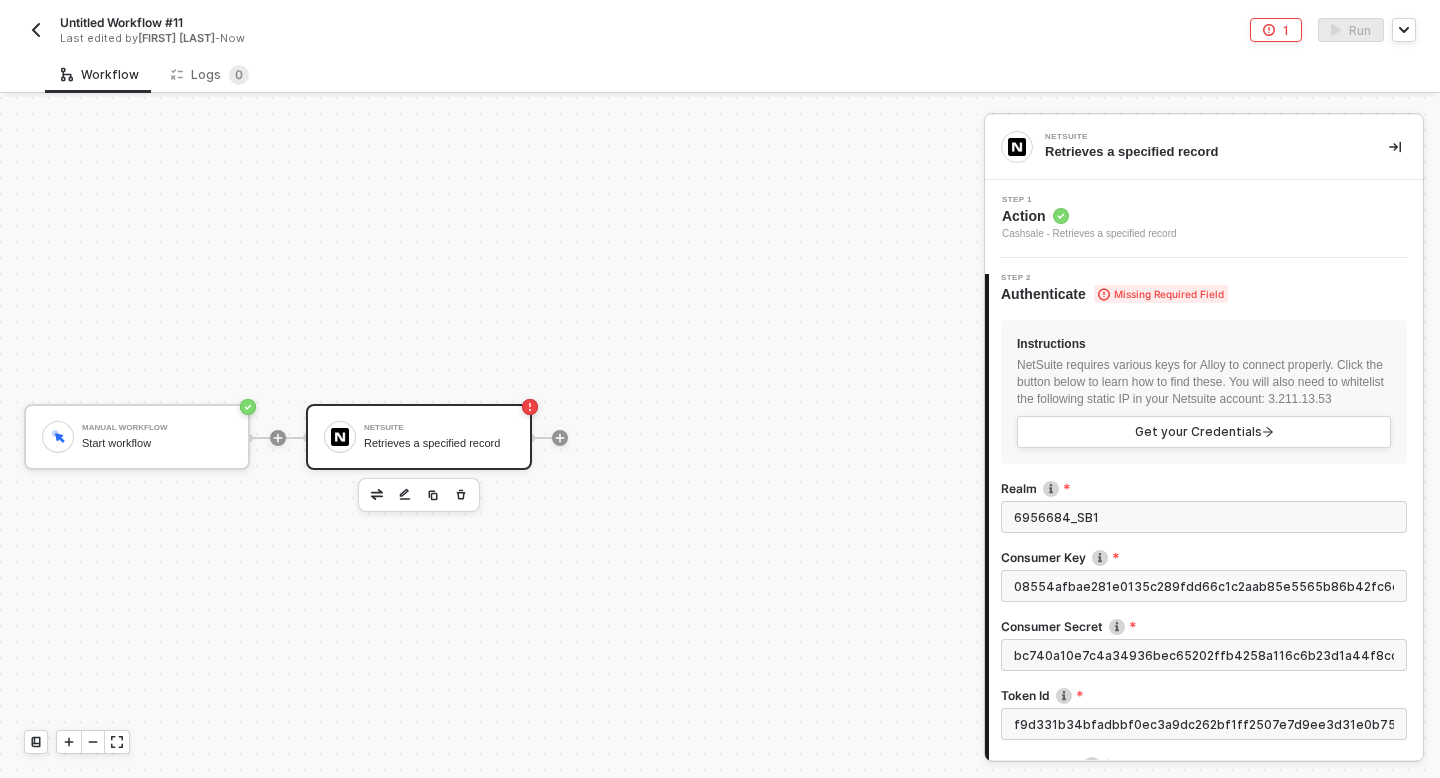 scroll, scrollTop: 0, scrollLeft: 82, axis: horizontal 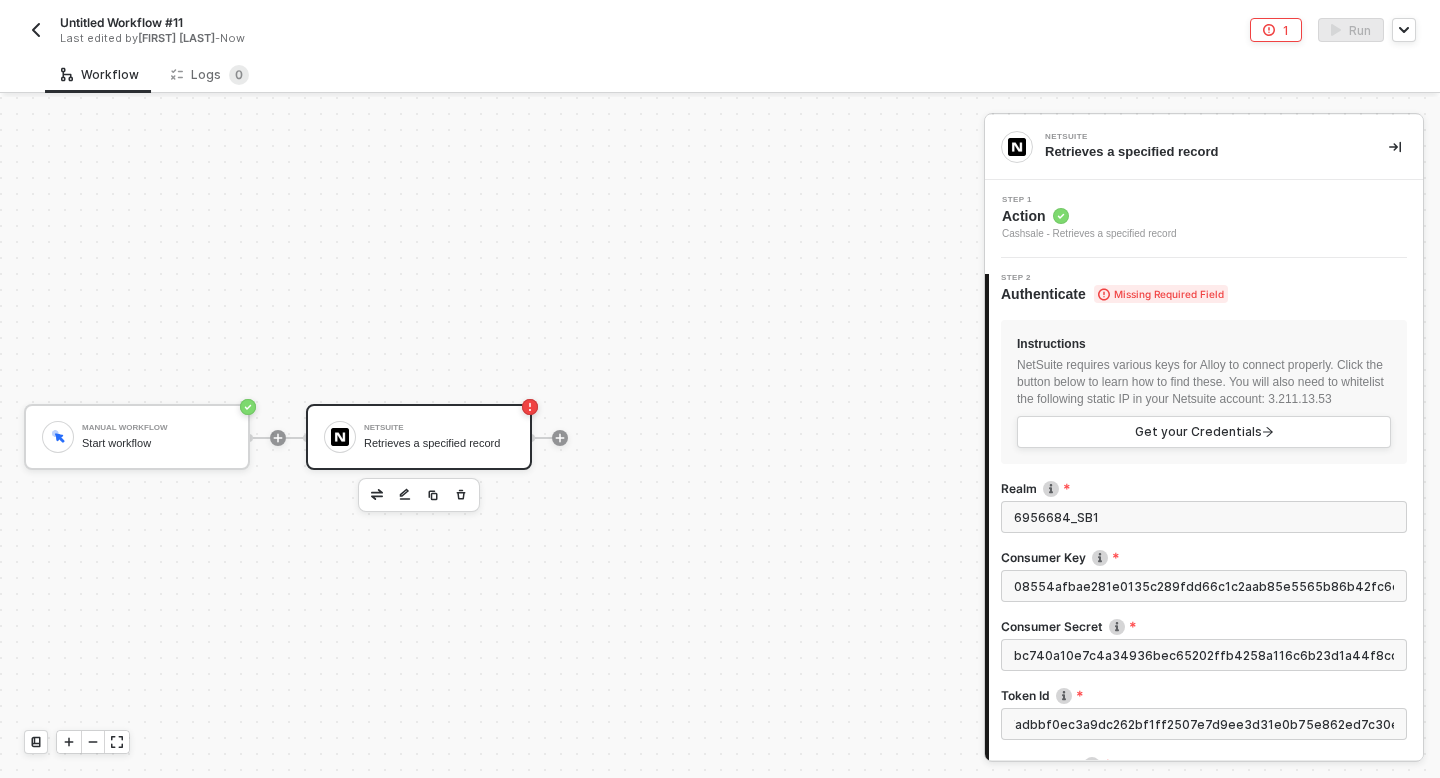 type on "[TOKEN]" 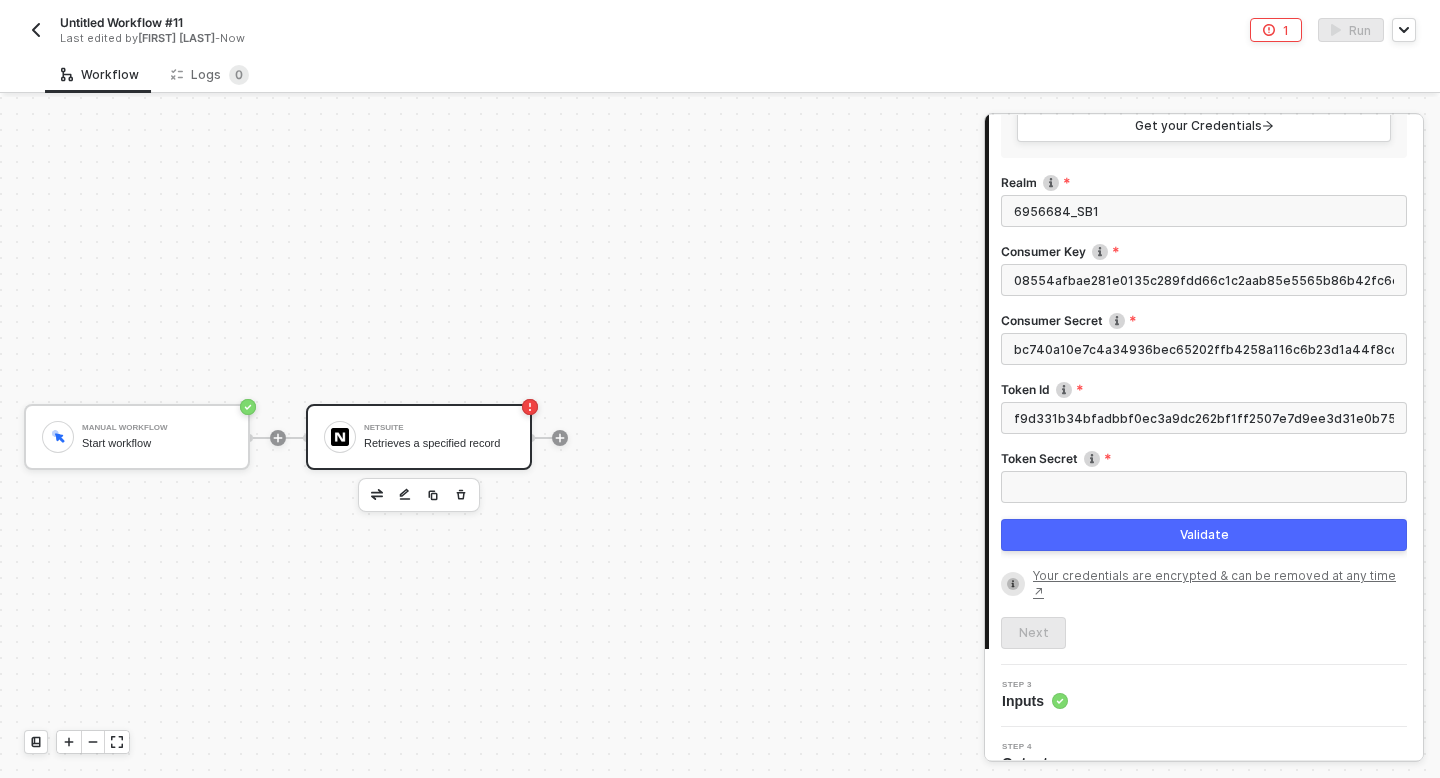scroll, scrollTop: 352, scrollLeft: 0, axis: vertical 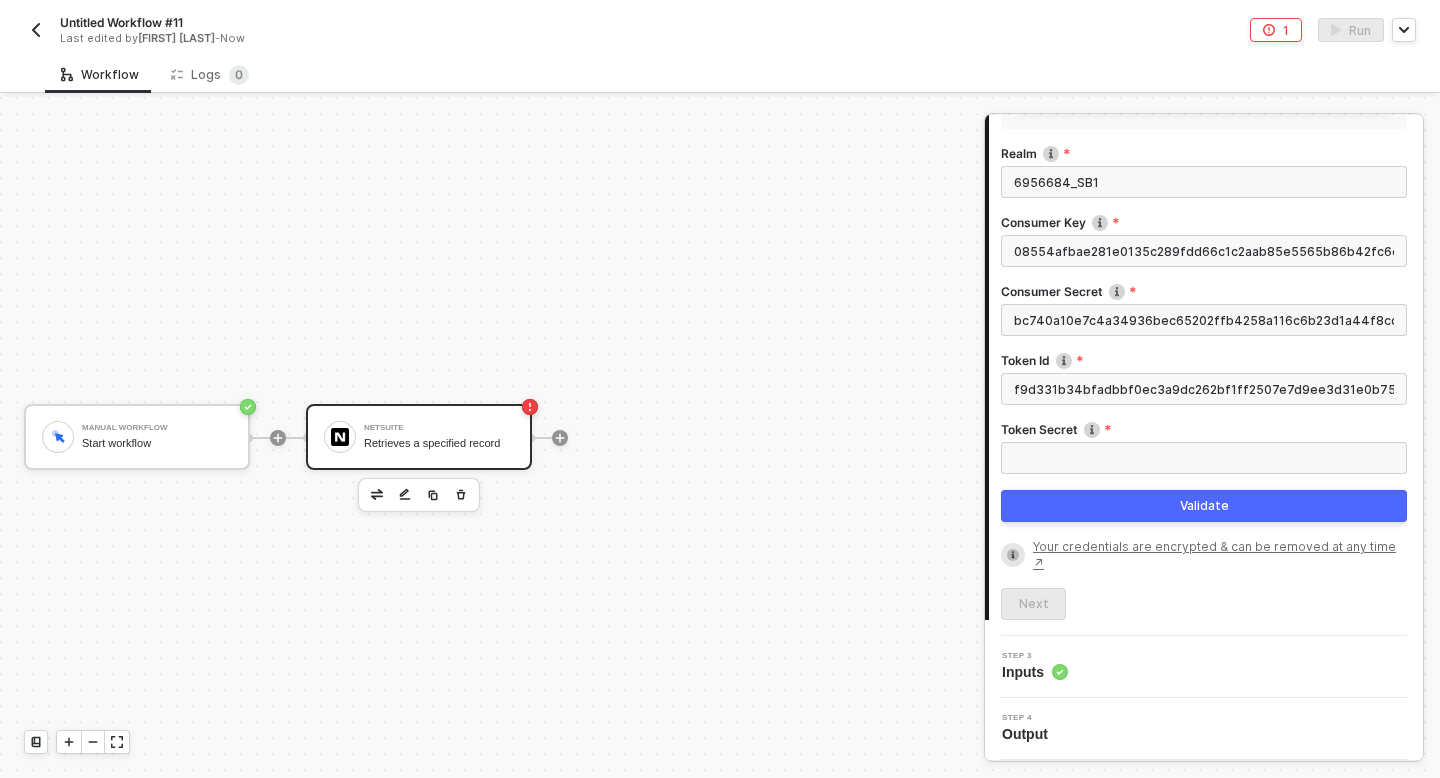 click on "Token Secret" at bounding box center [1204, 458] 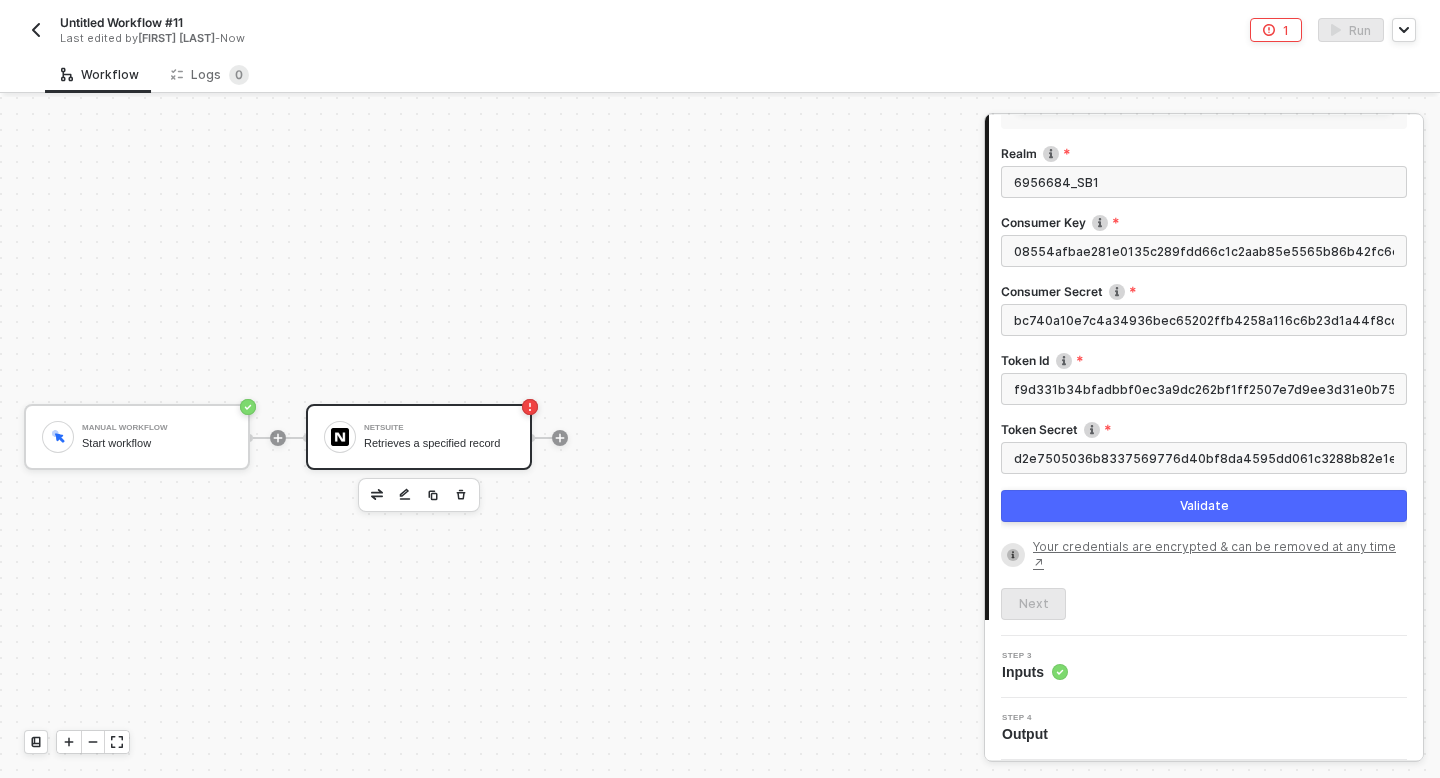 scroll, scrollTop: 0, scrollLeft: 93, axis: horizontal 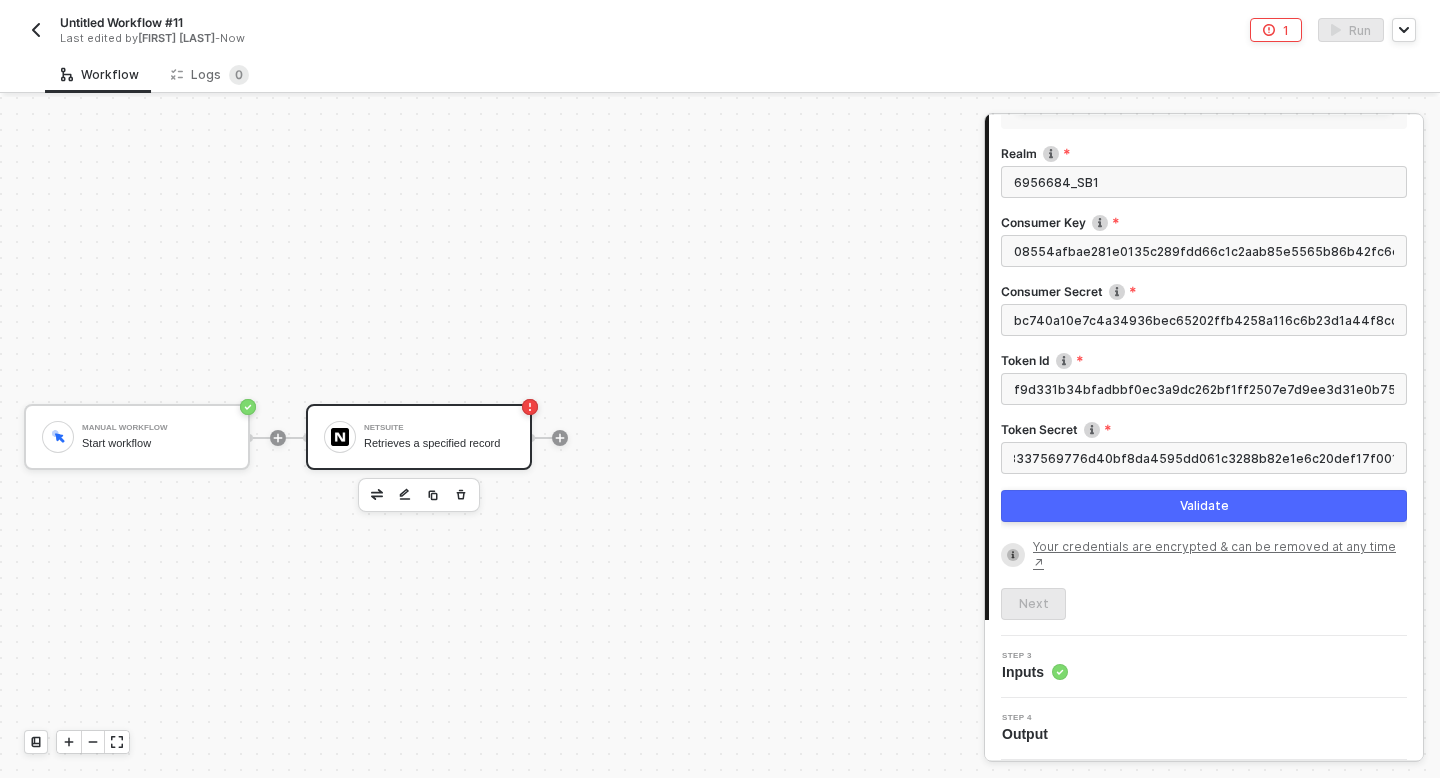 type on "[SECRET]" 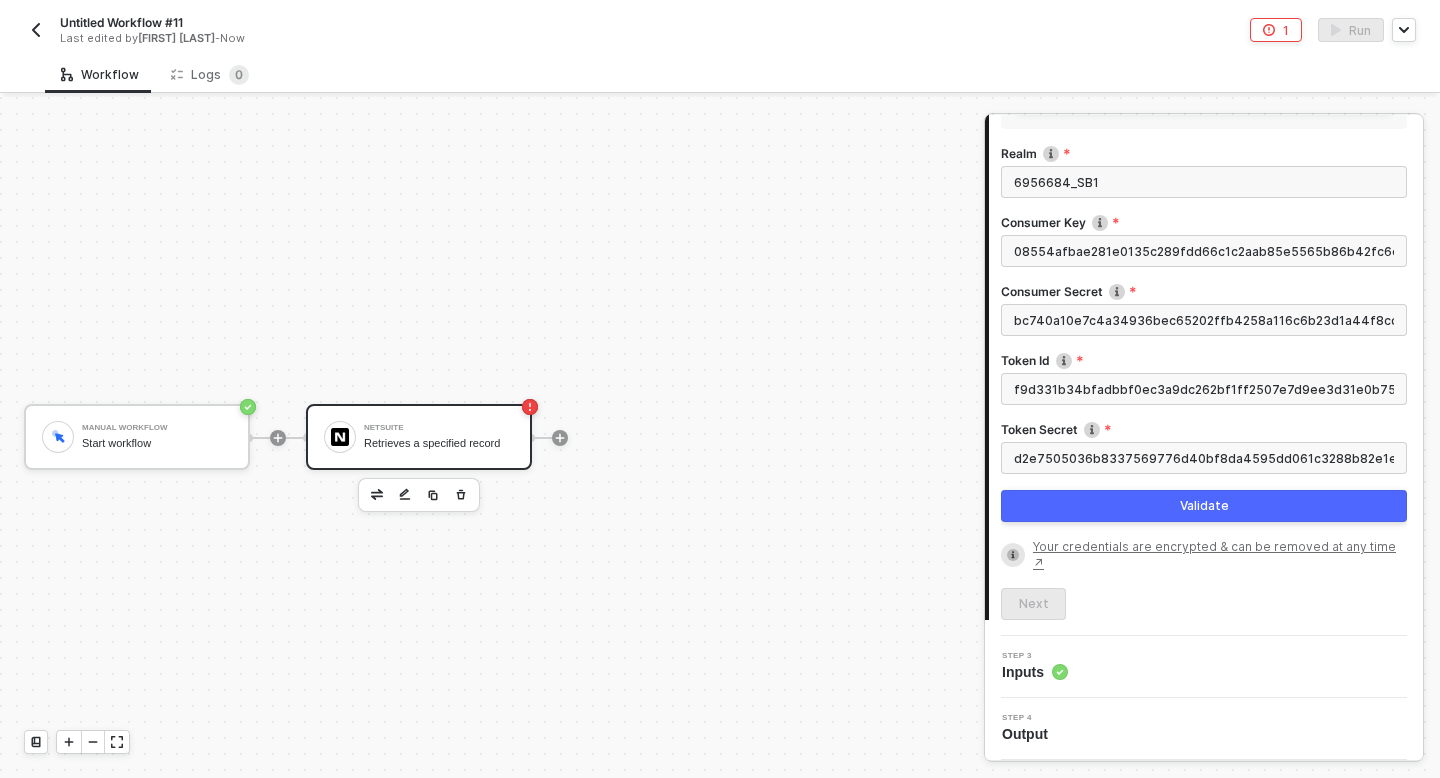 click on "Validate" at bounding box center (1204, 506) 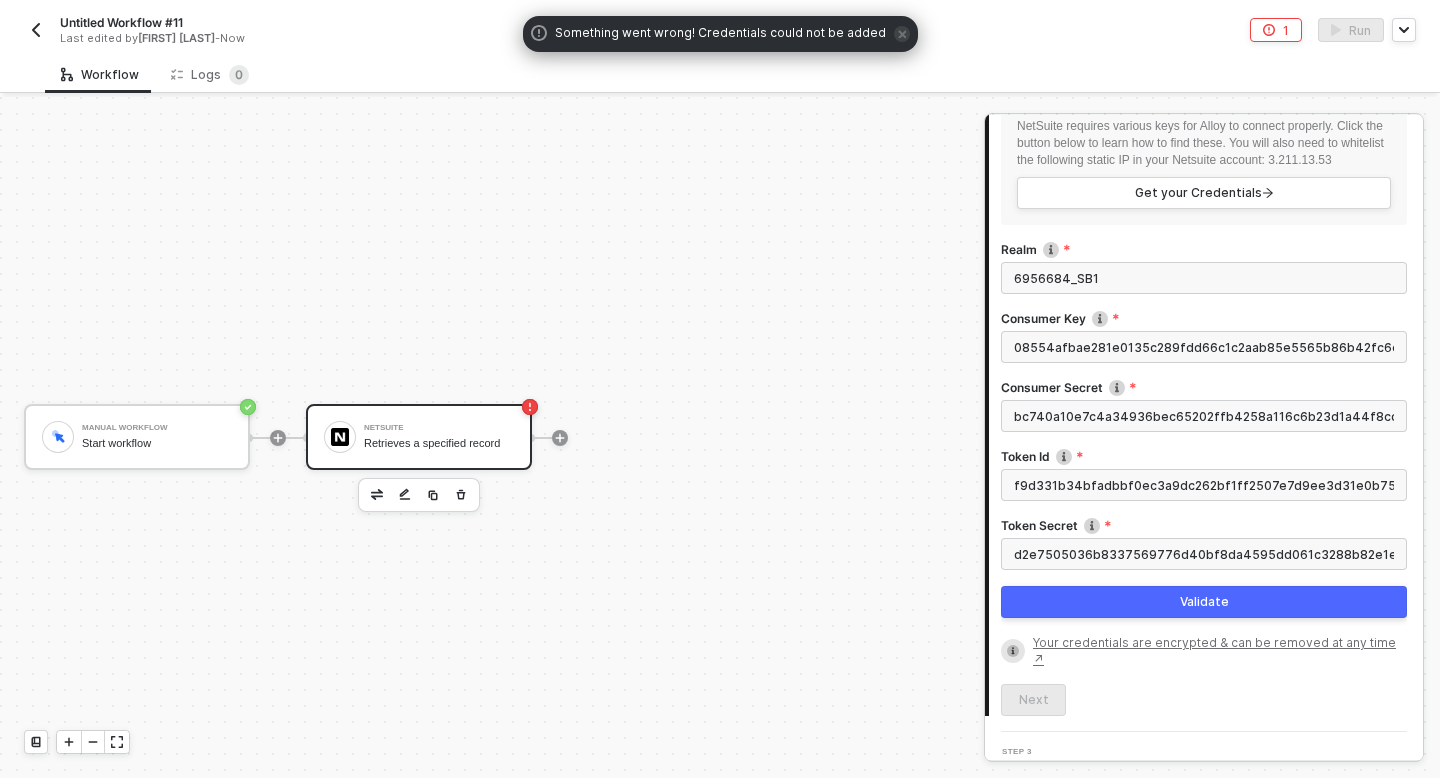scroll, scrollTop: 237, scrollLeft: 0, axis: vertical 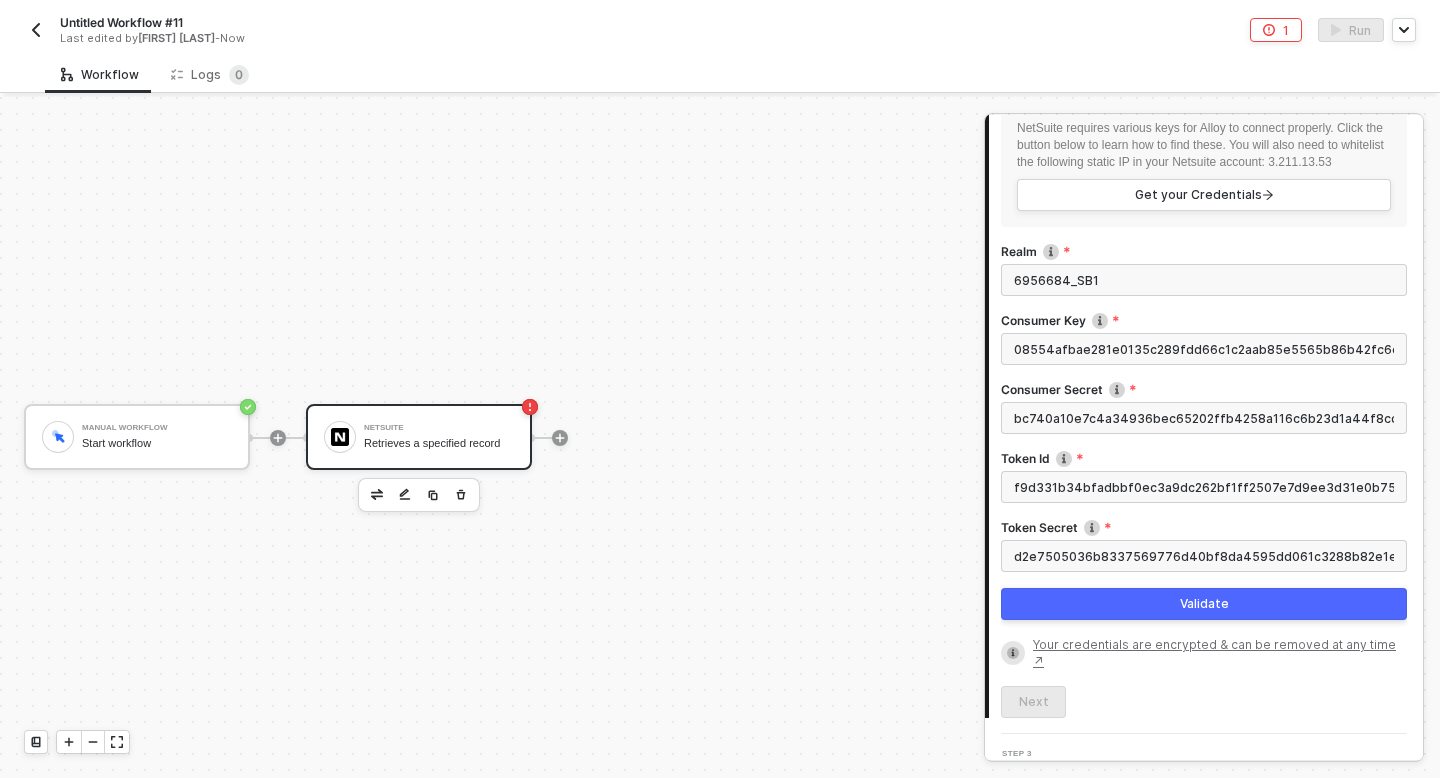 click on "6956684_SB1" at bounding box center [1204, 280] 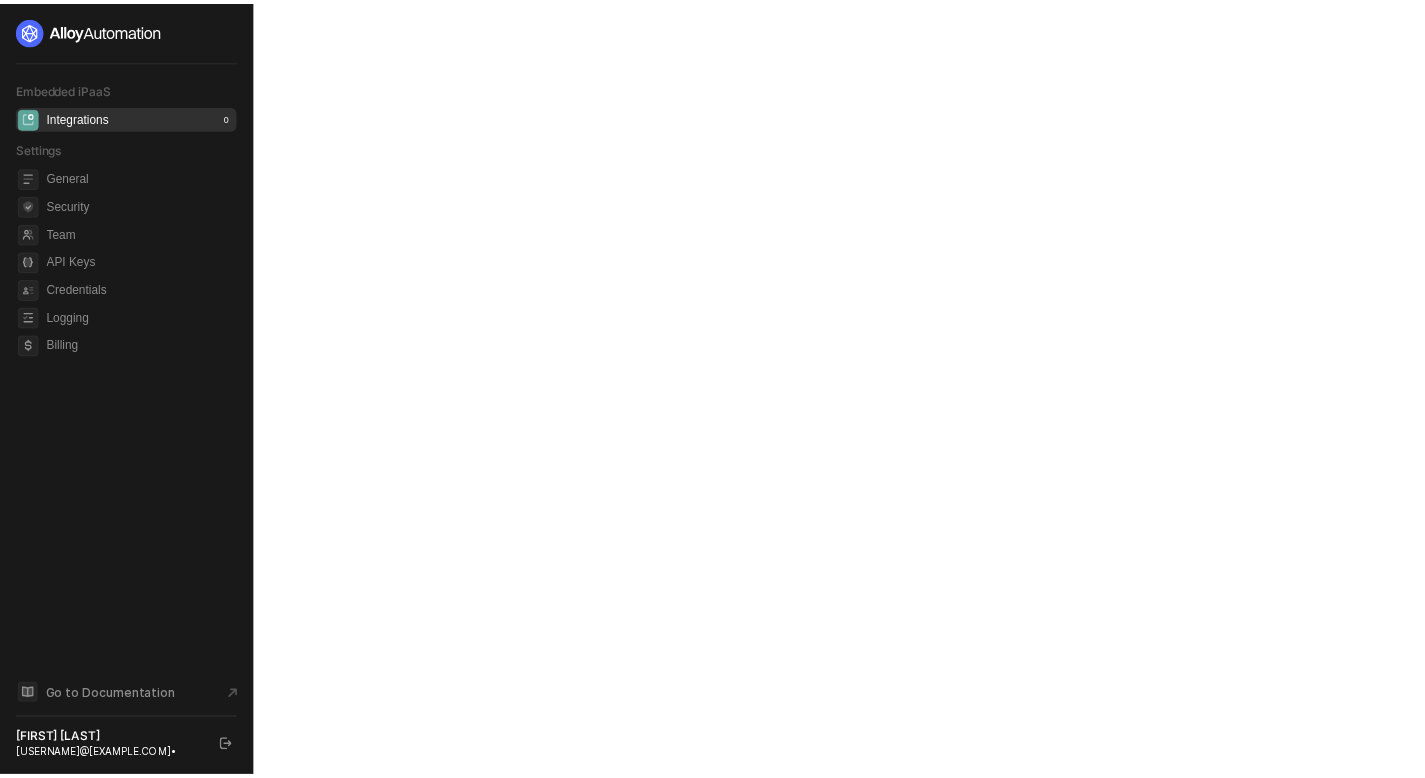 scroll, scrollTop: 0, scrollLeft: 0, axis: both 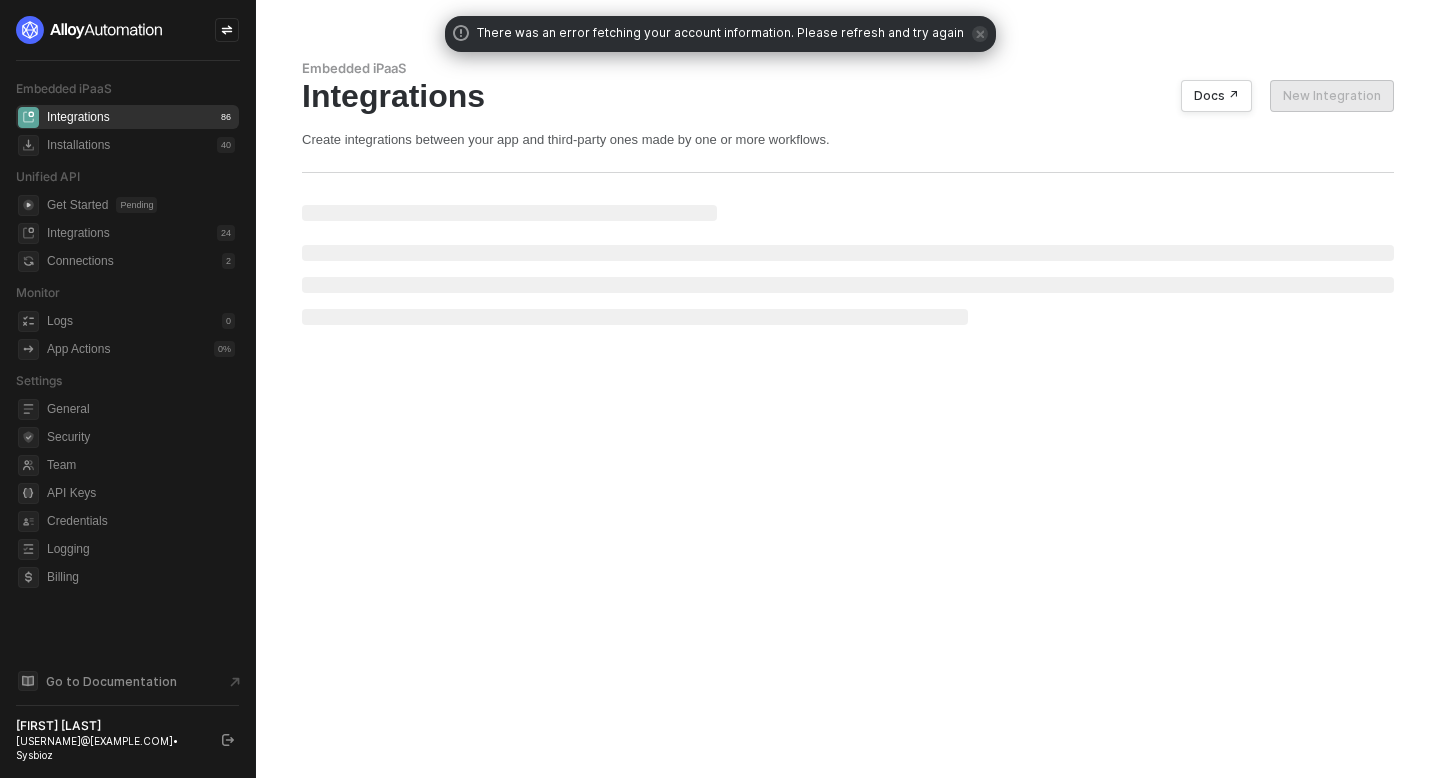 click at bounding box center (127, 30) 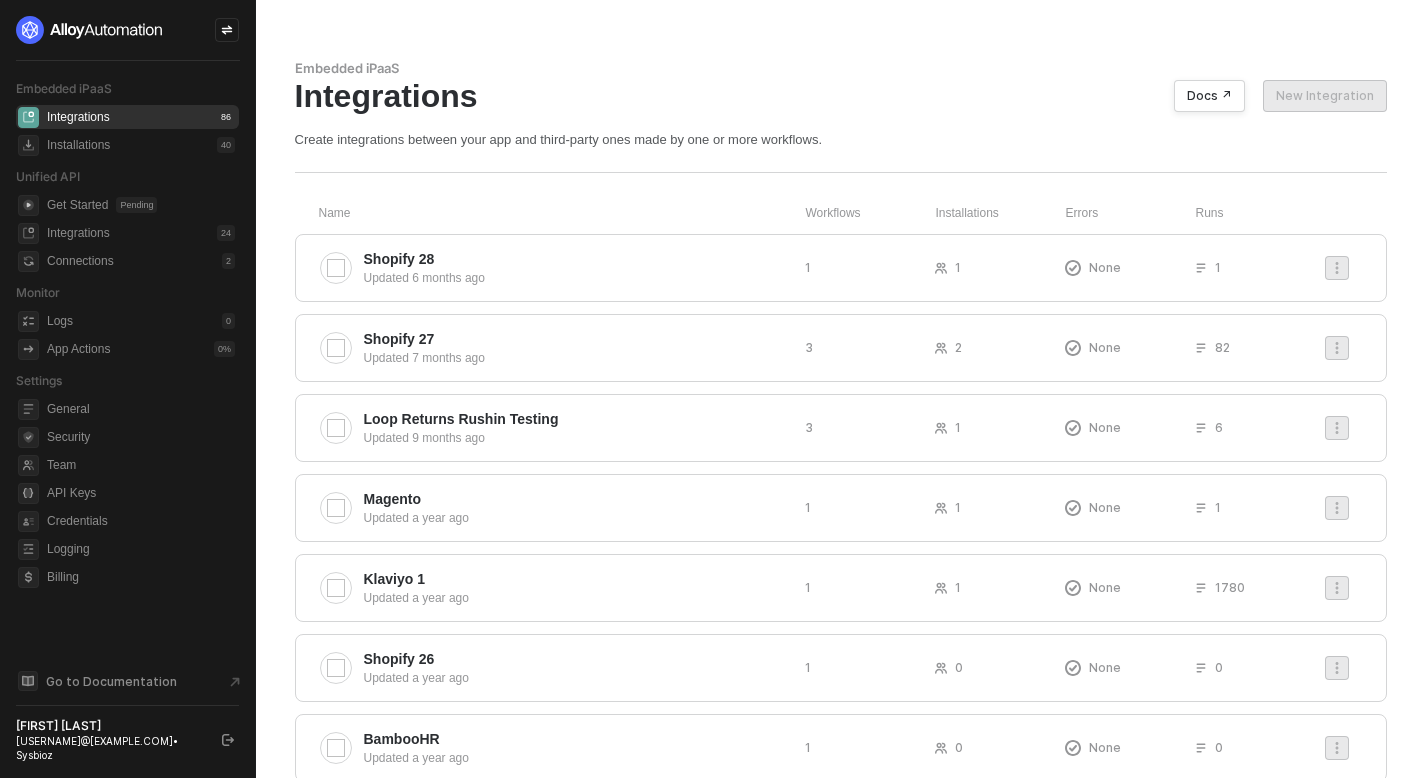click at bounding box center (227, 30) 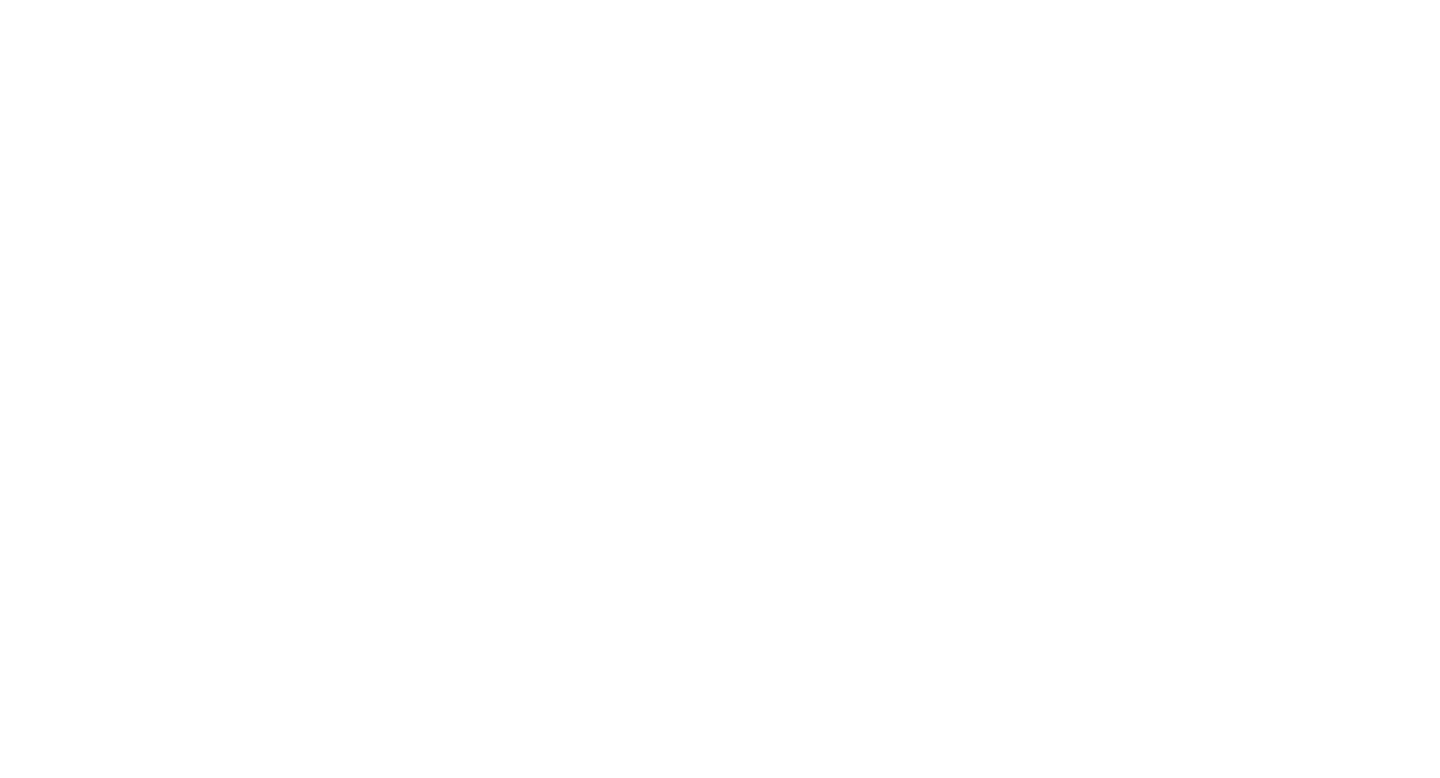 scroll, scrollTop: 0, scrollLeft: 0, axis: both 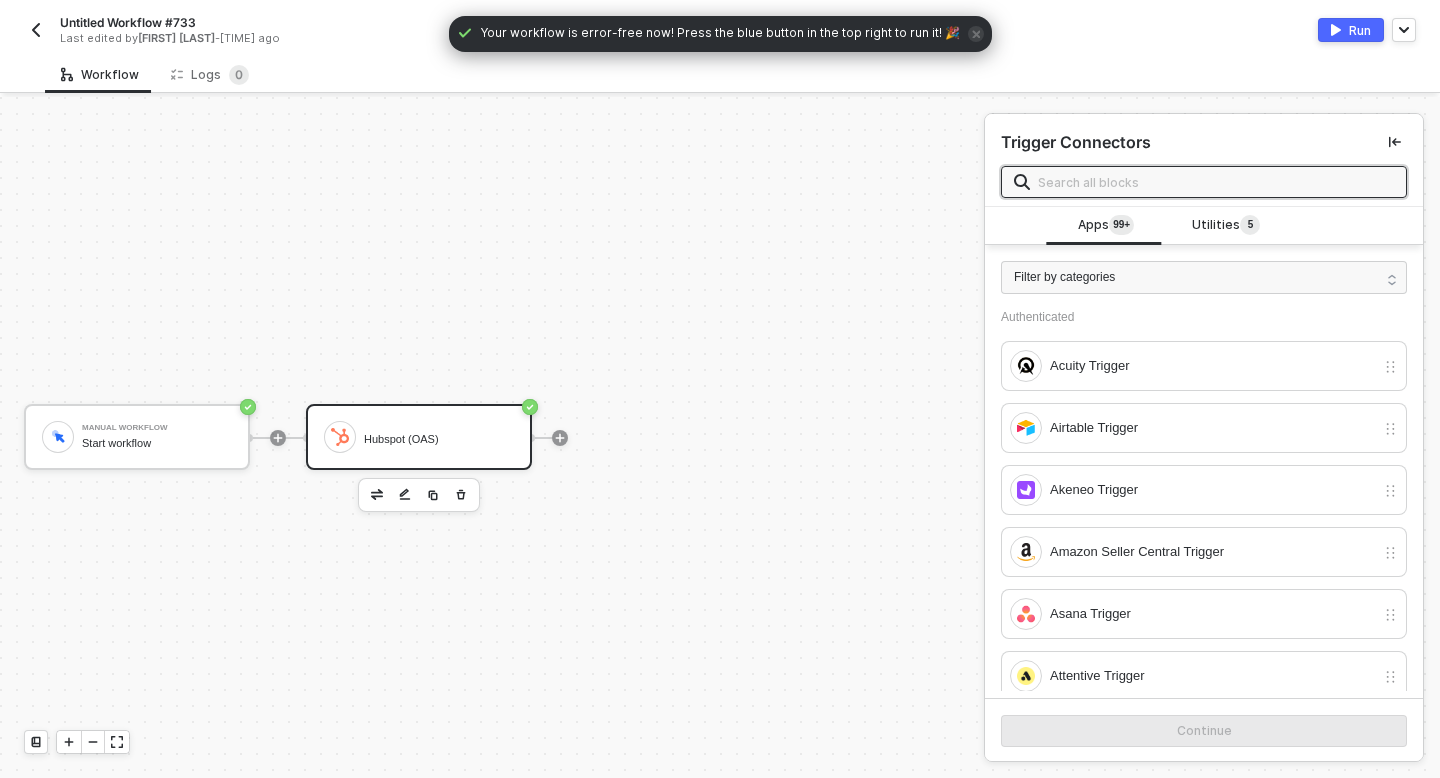 click on "Hubspot (OAS)" at bounding box center (439, 437) 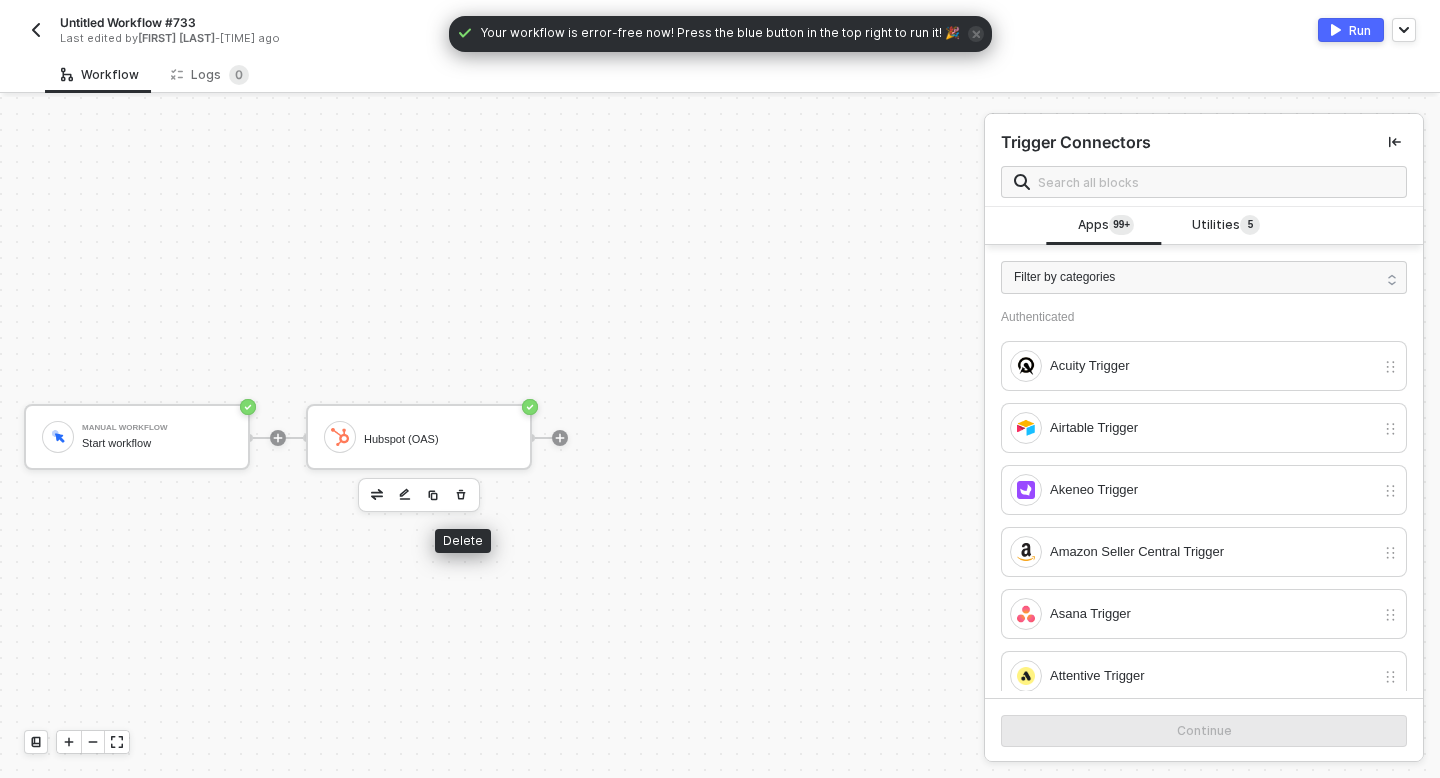 click at bounding box center [461, 494] 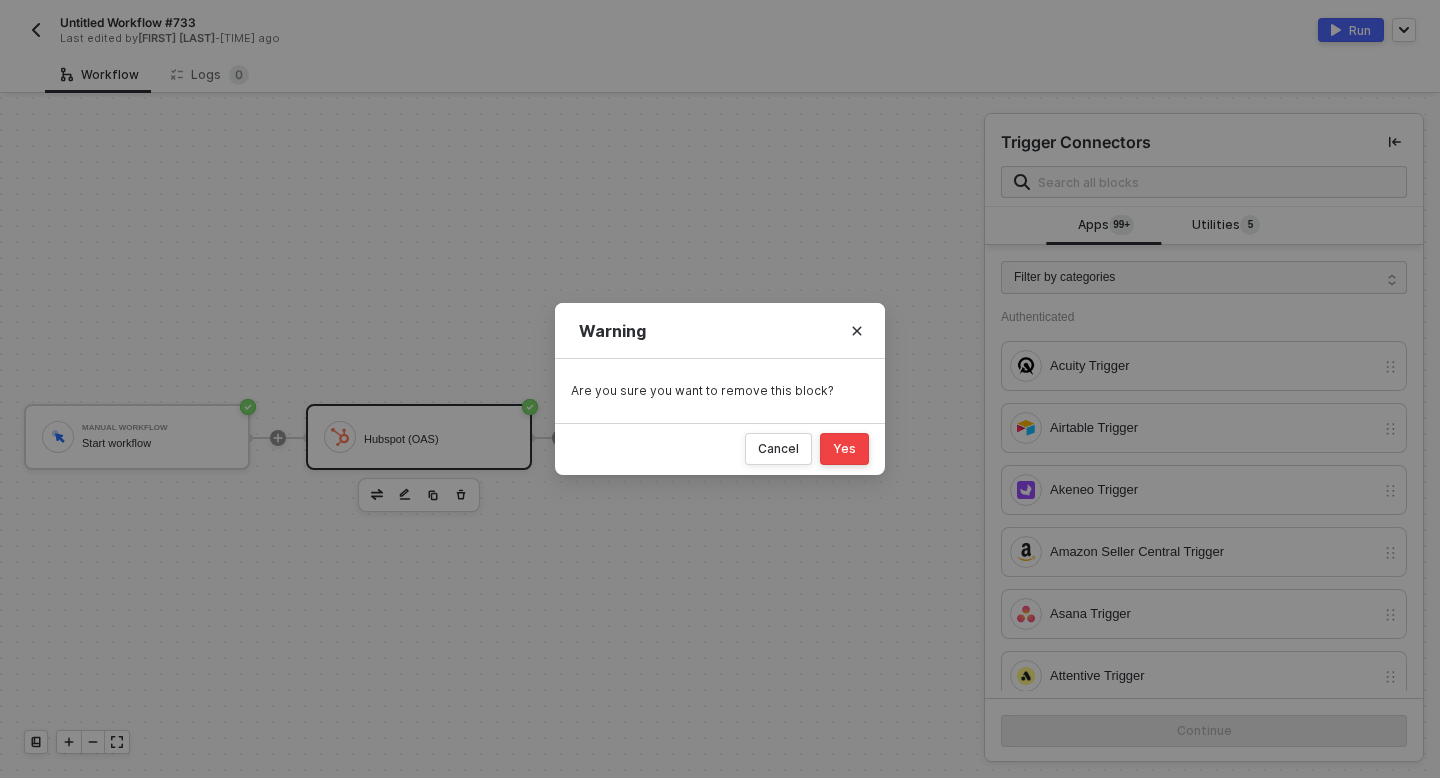 click on "Yes" at bounding box center [844, 449] 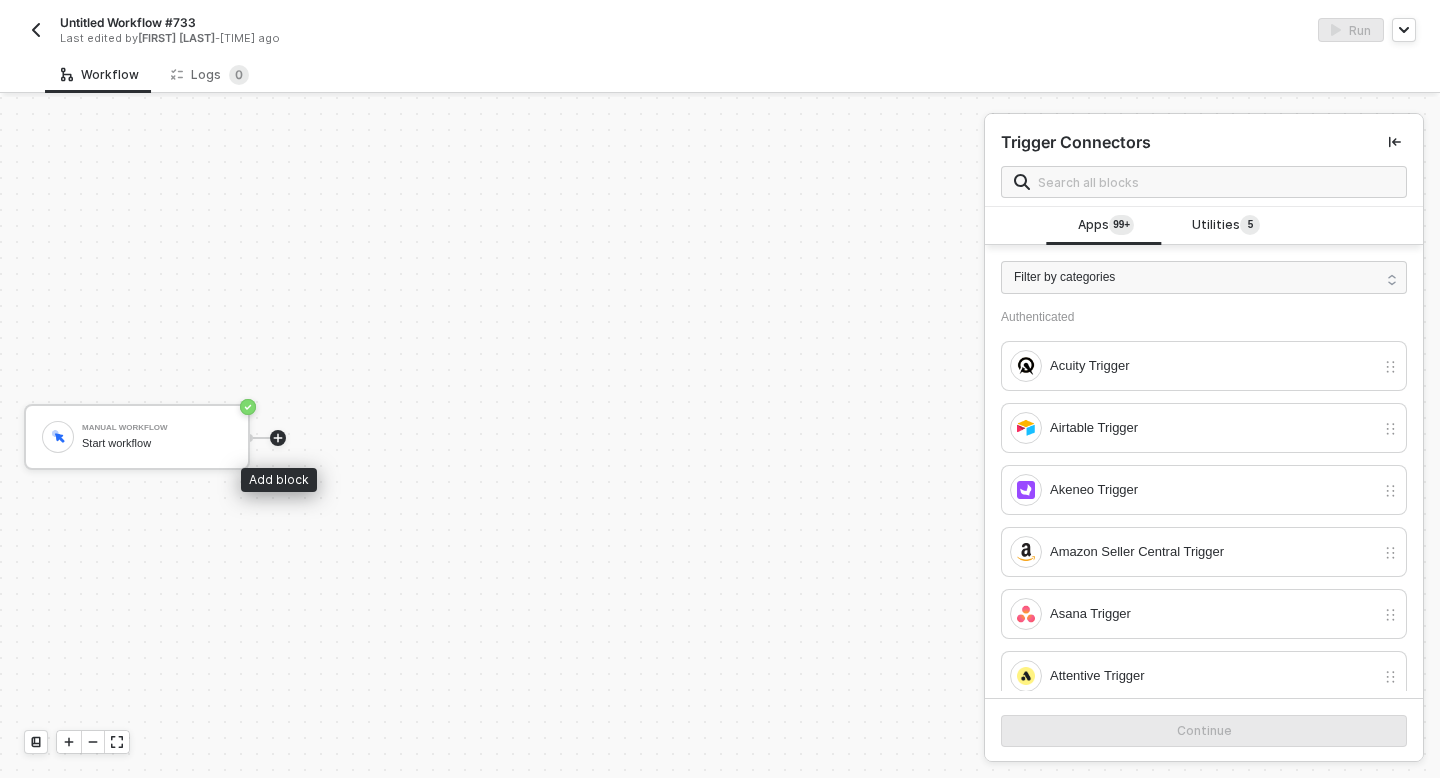 click at bounding box center (278, 438) 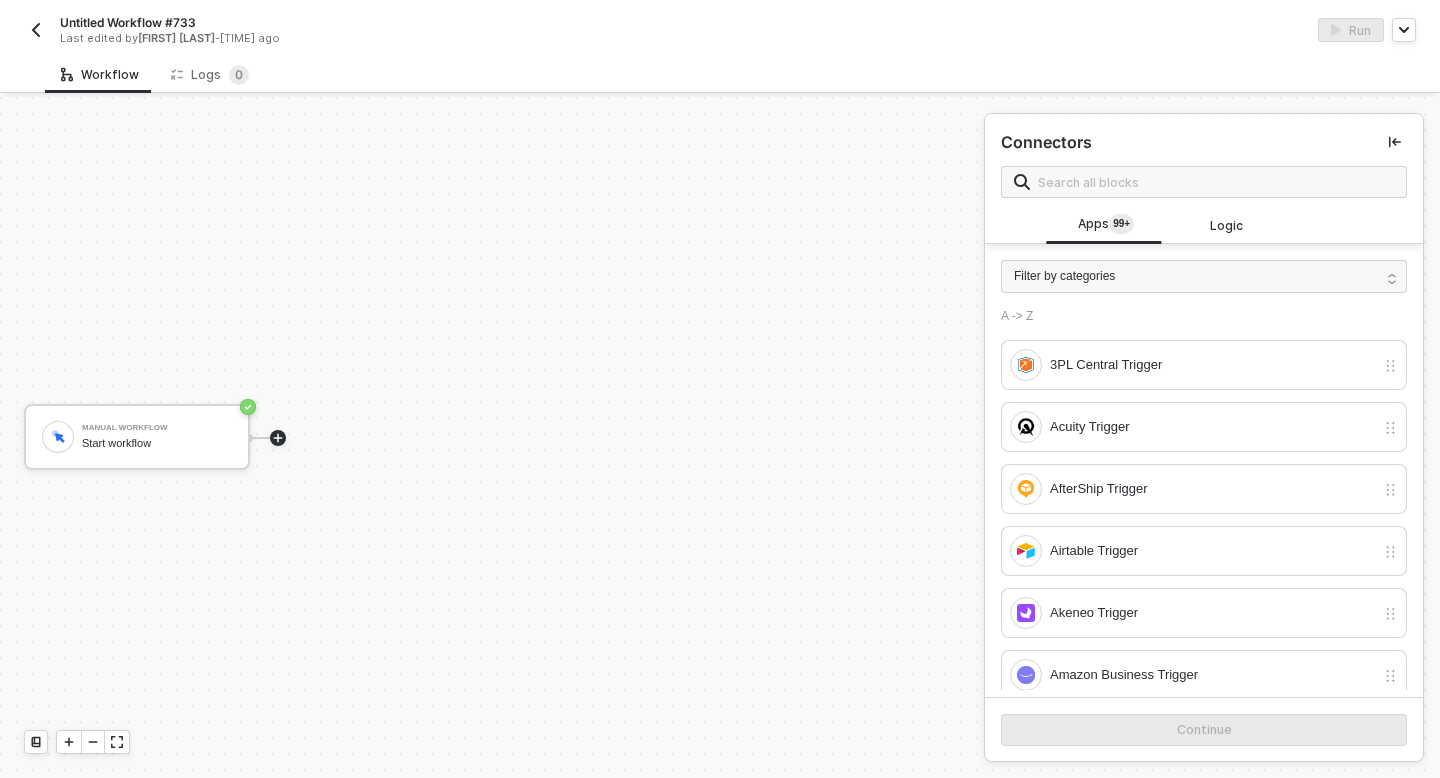 click at bounding box center (1216, 182) 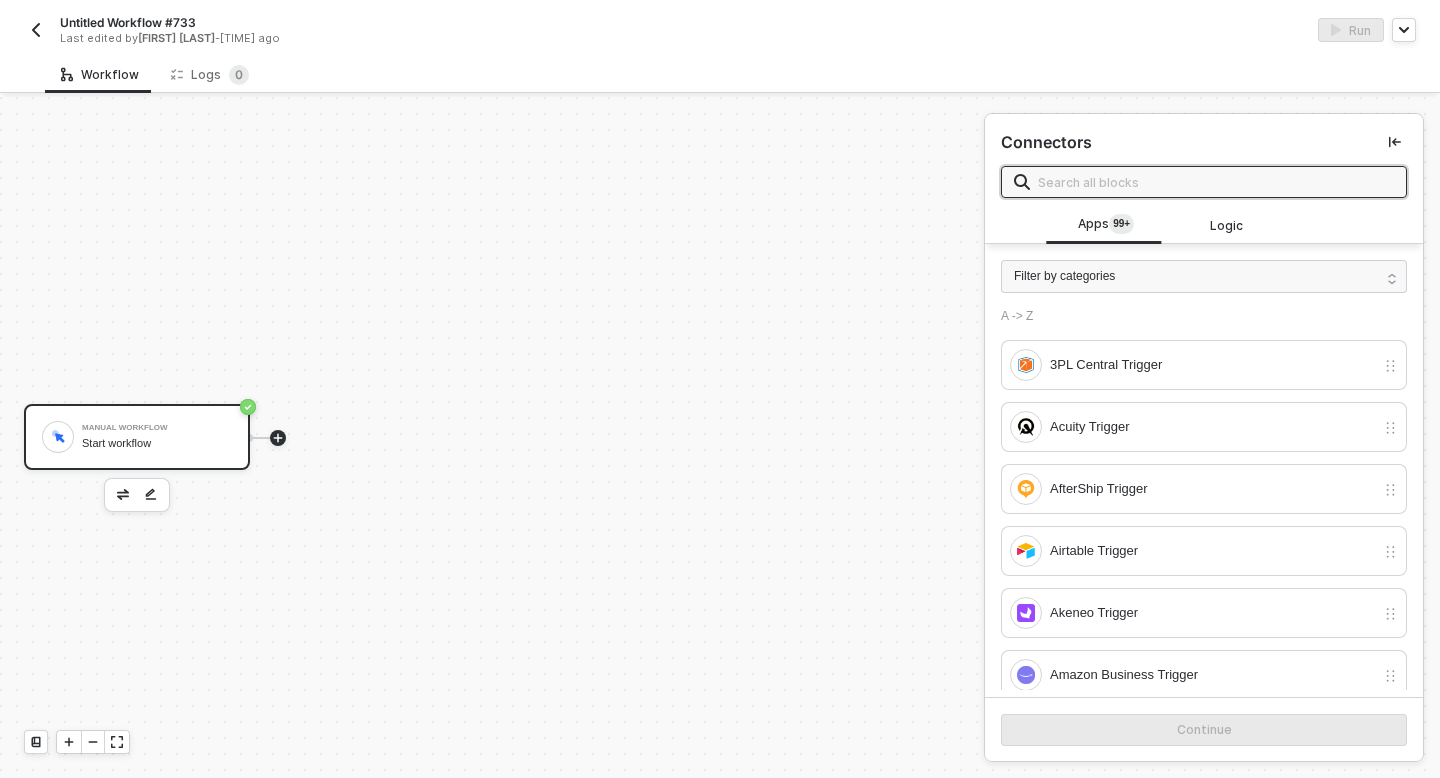 click on "Manual Workflow Start workflow" at bounding box center (157, 437) 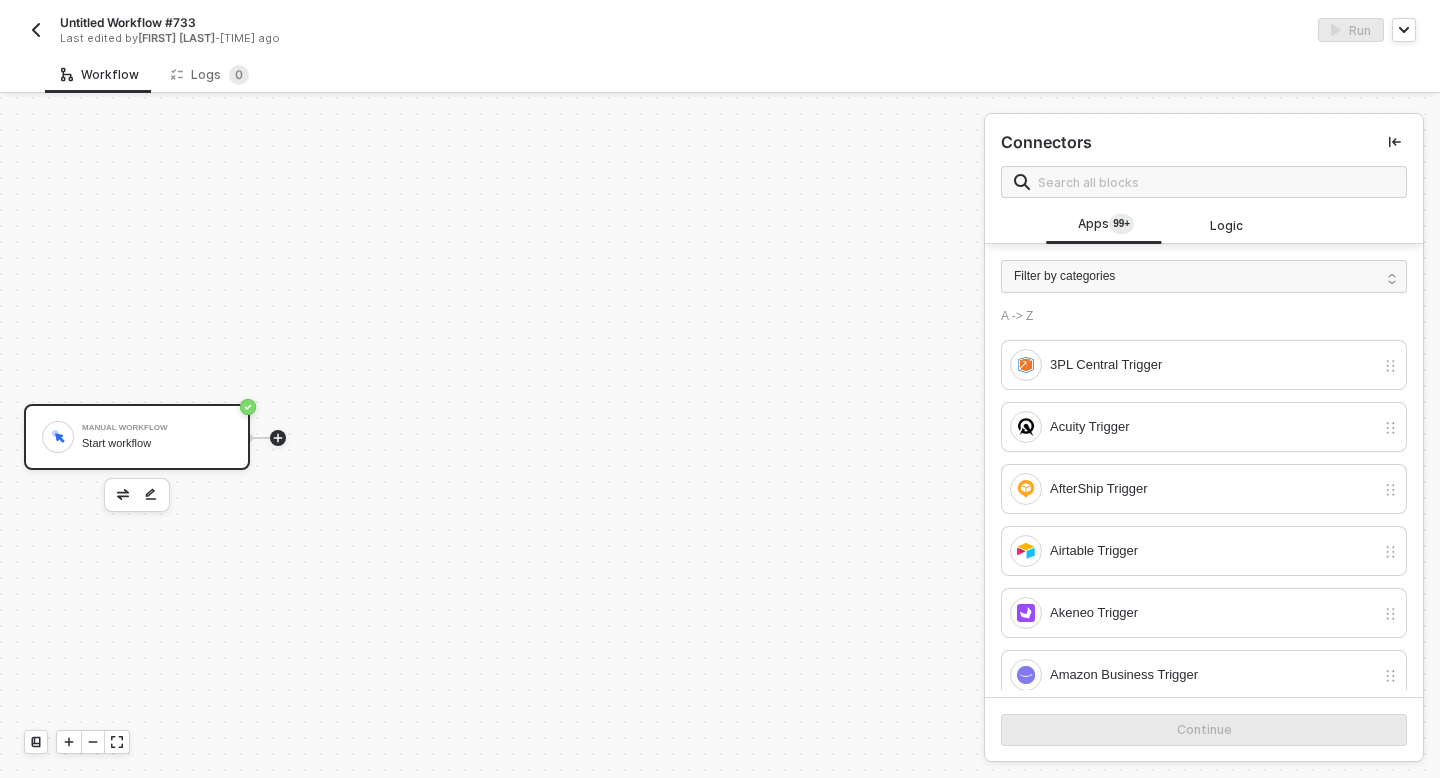 click on "Manual Workflow Start workflow" at bounding box center (157, 437) 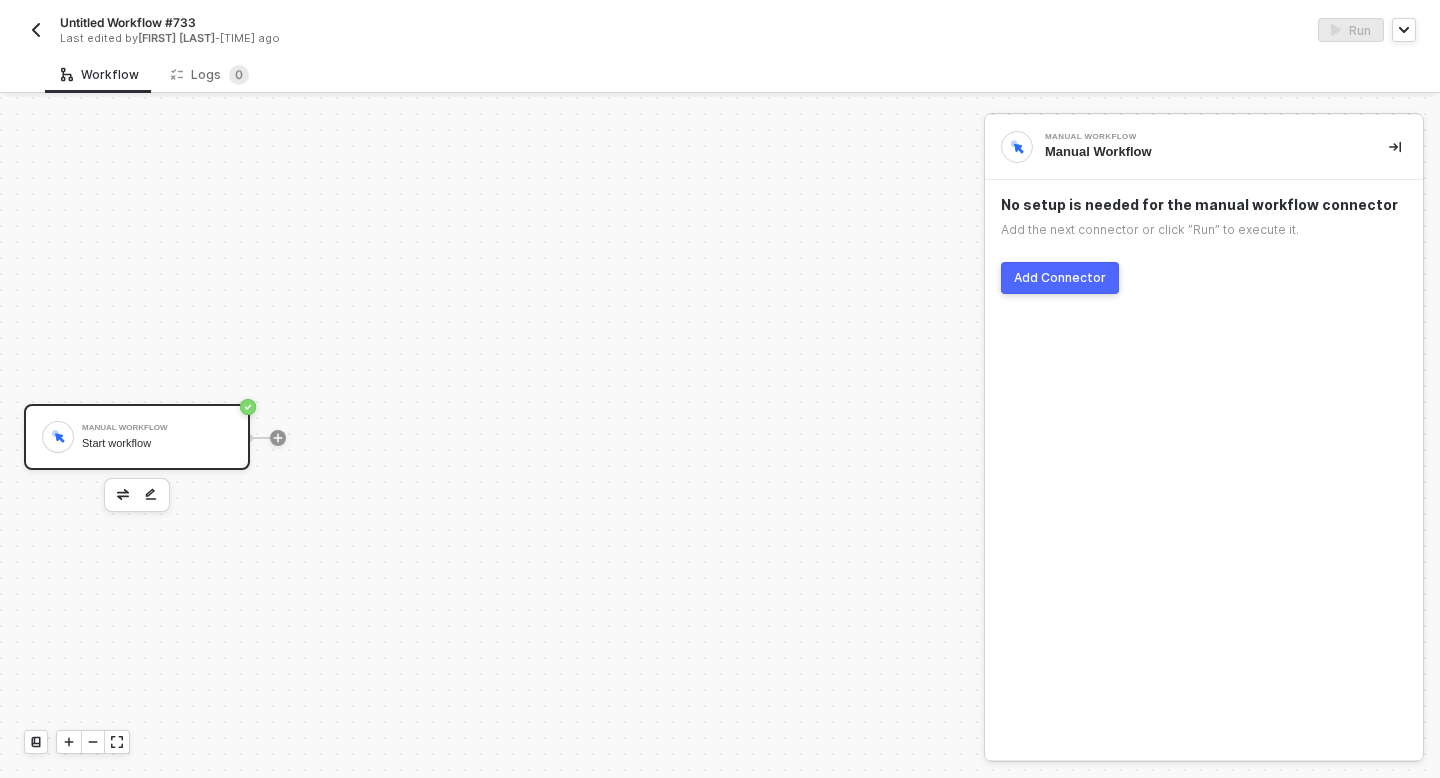 click on "Start workflow" at bounding box center [157, 443] 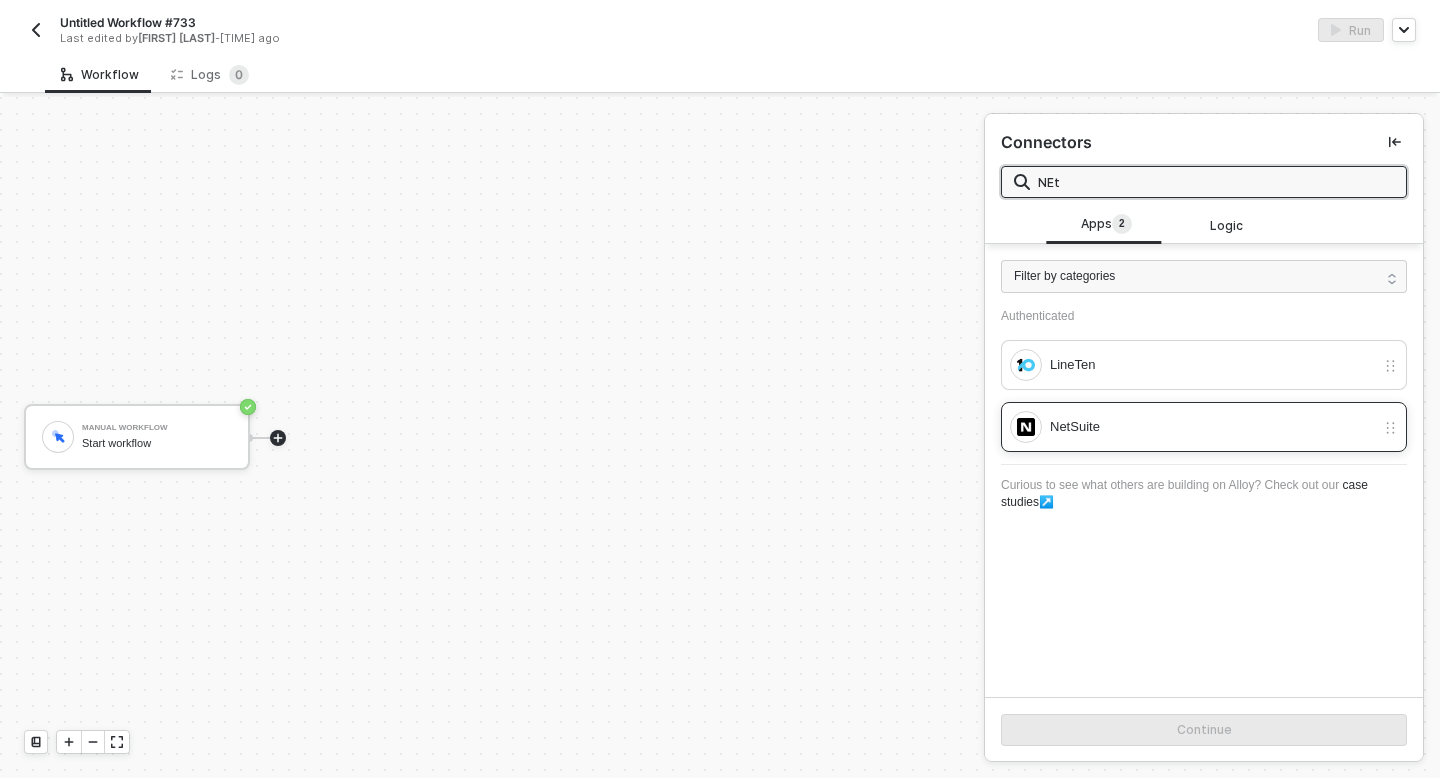 type on "NEt" 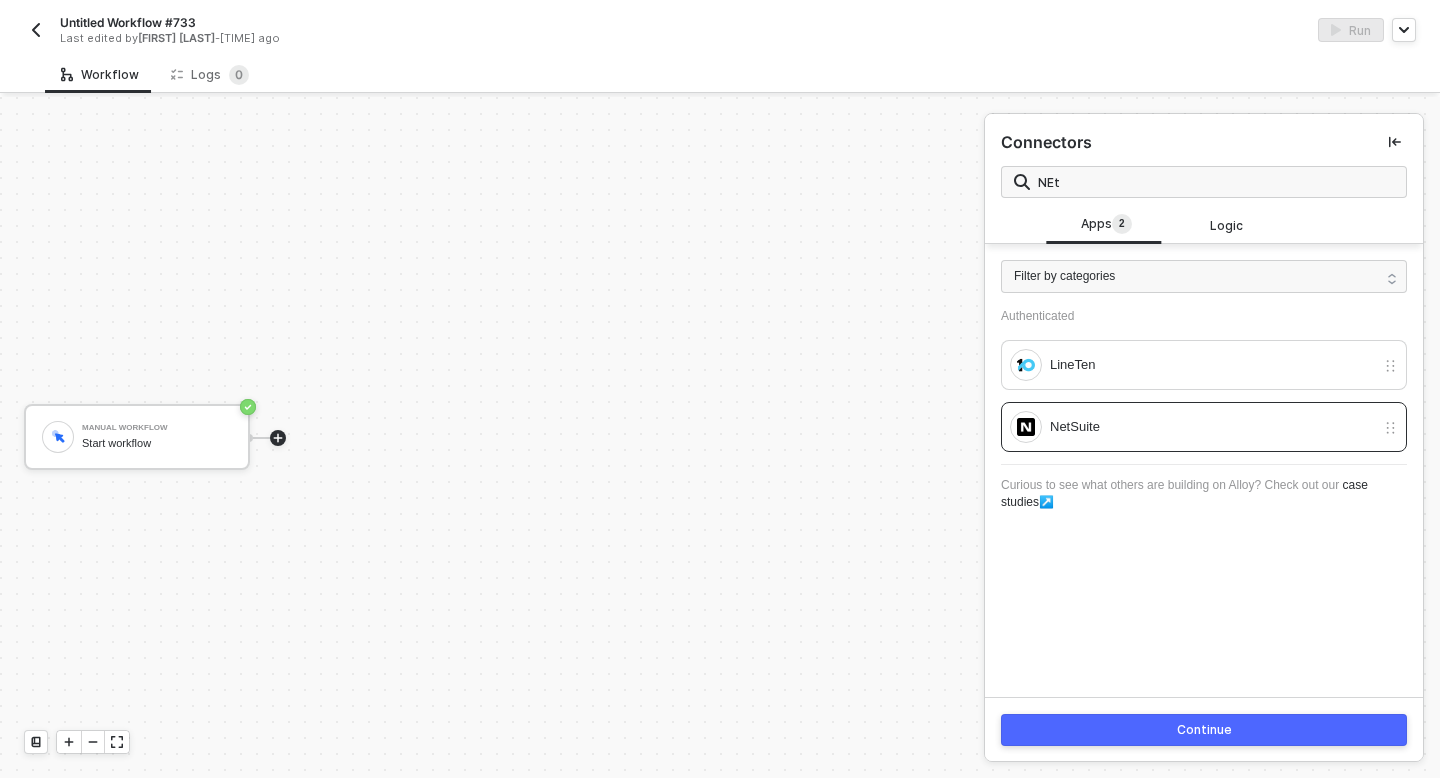 click on "Continue" at bounding box center [1204, 729] 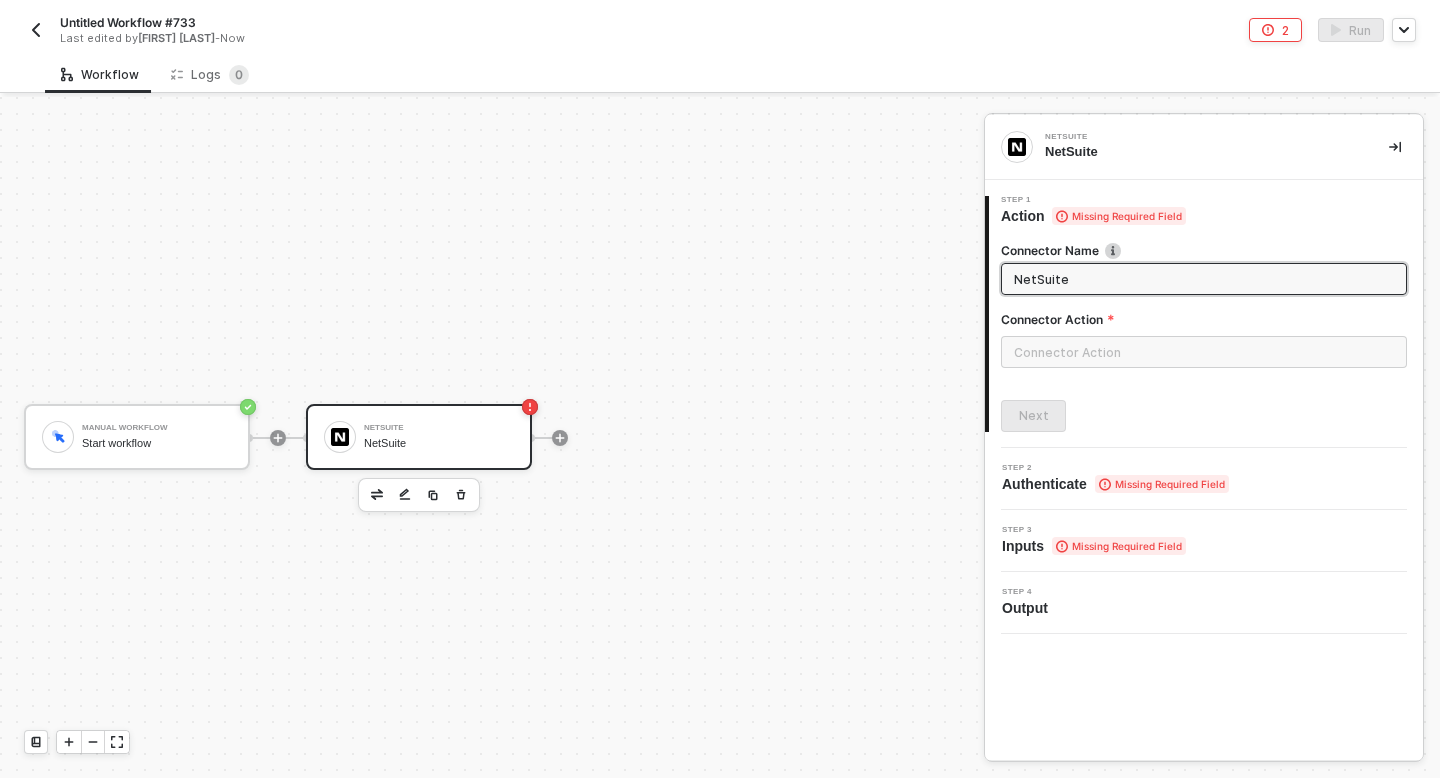 click at bounding box center [1204, 352] 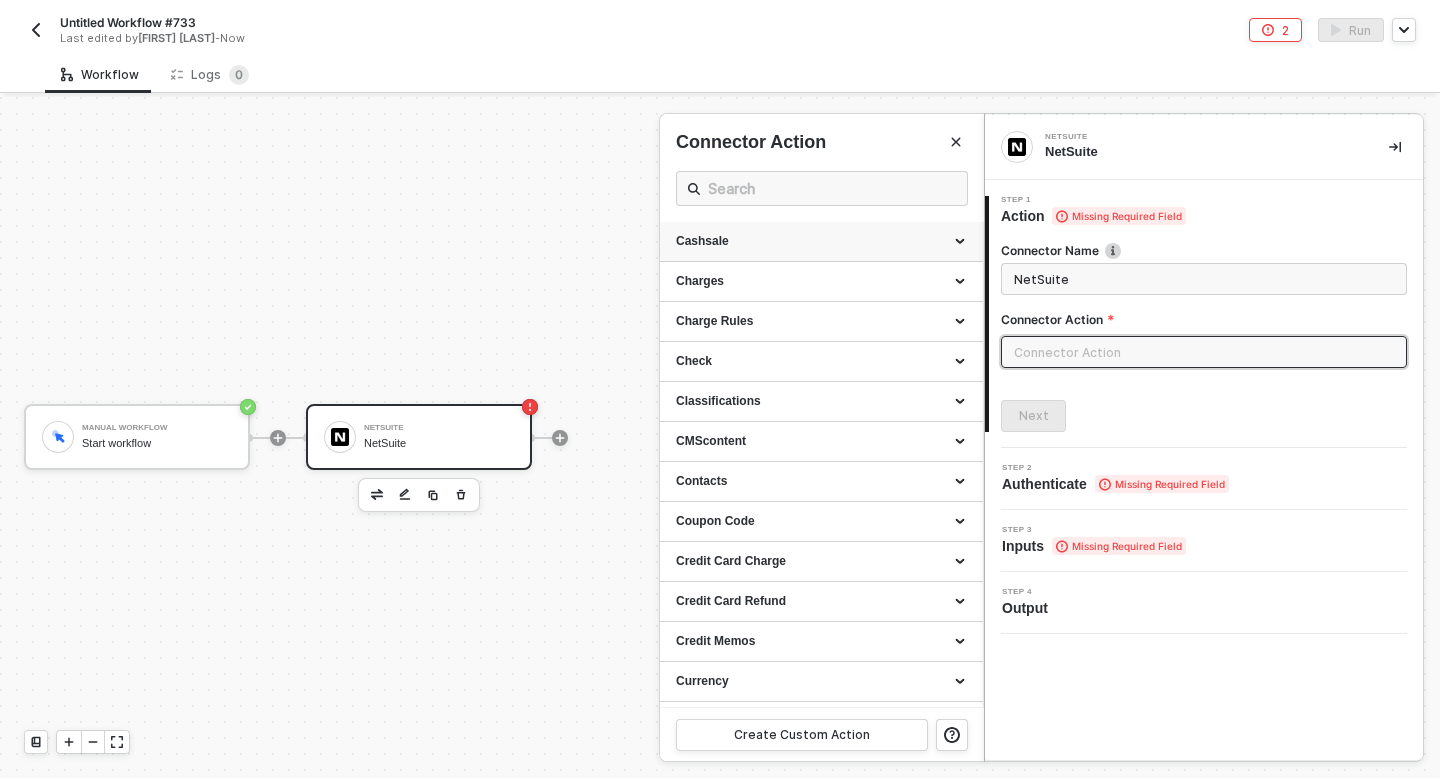click on "Cashsale" at bounding box center (821, 241) 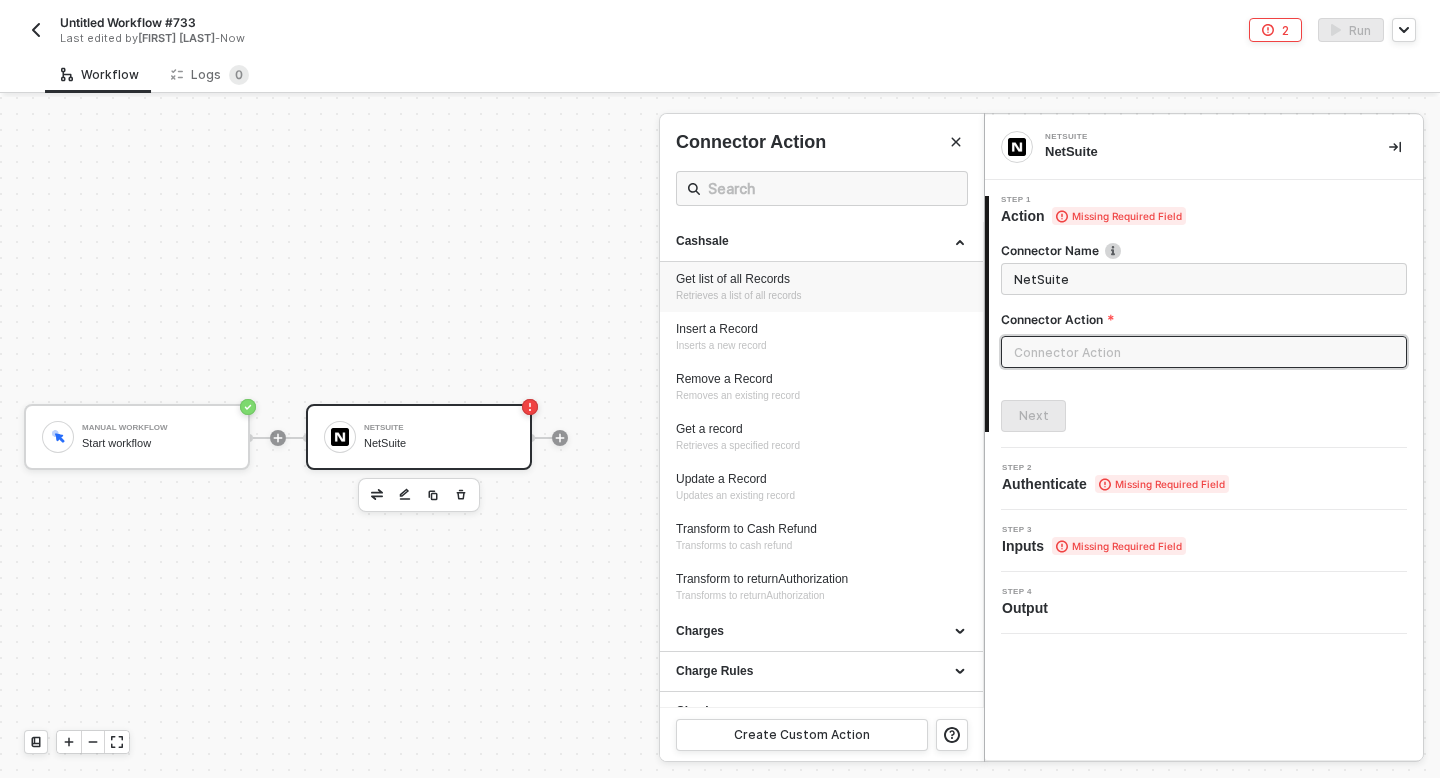 click on "Retrieves a list of all records" at bounding box center (739, 295) 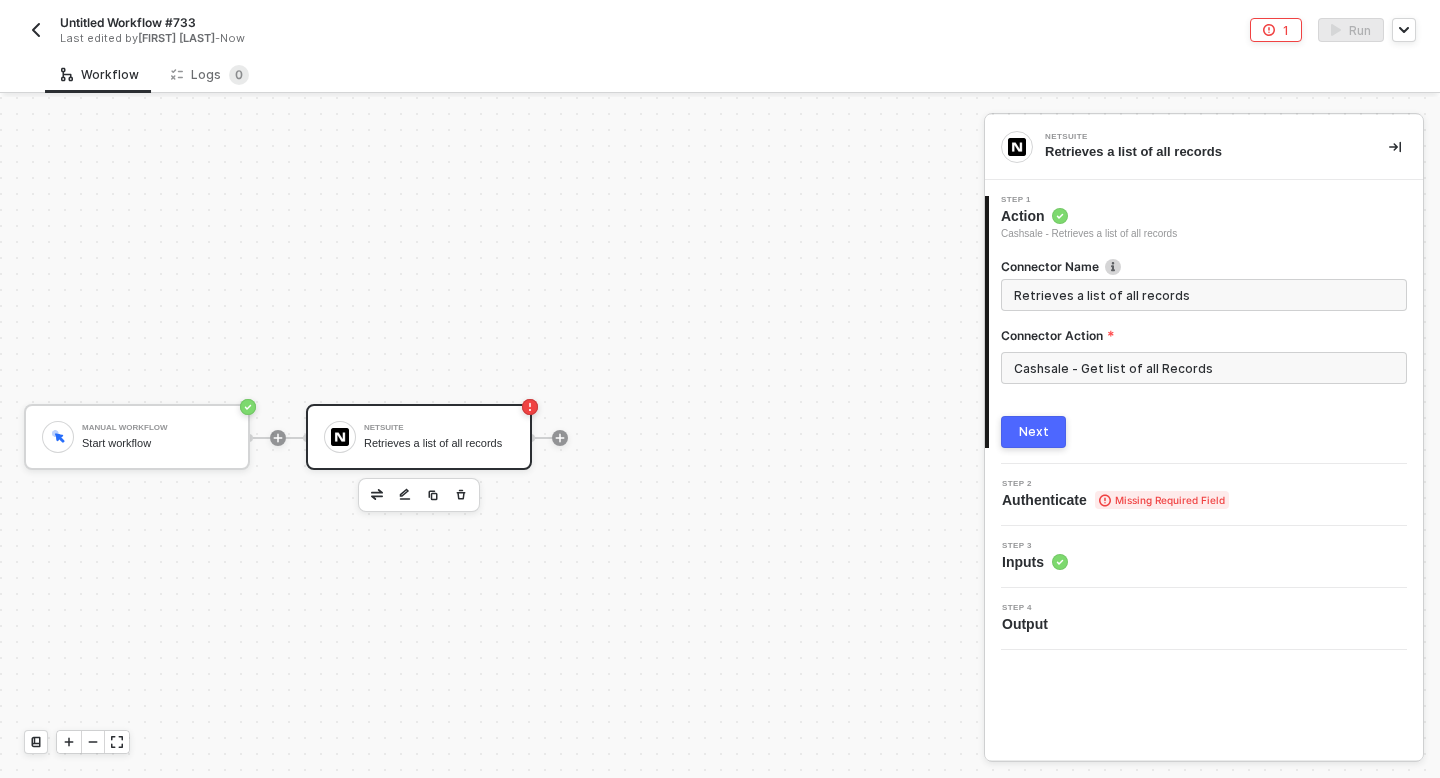click on "Next" at bounding box center (1033, 432) 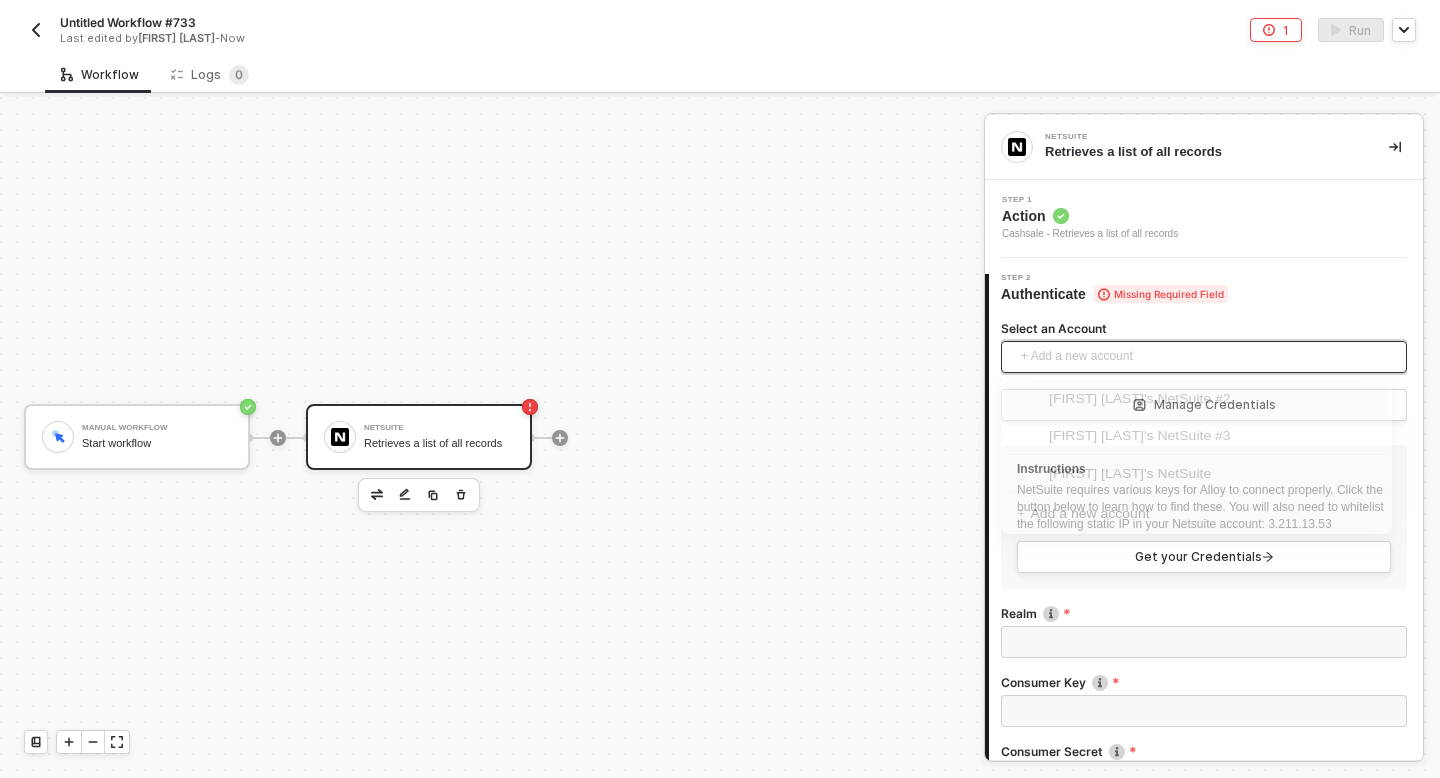 click on "+ Add a new account" at bounding box center (1208, 357) 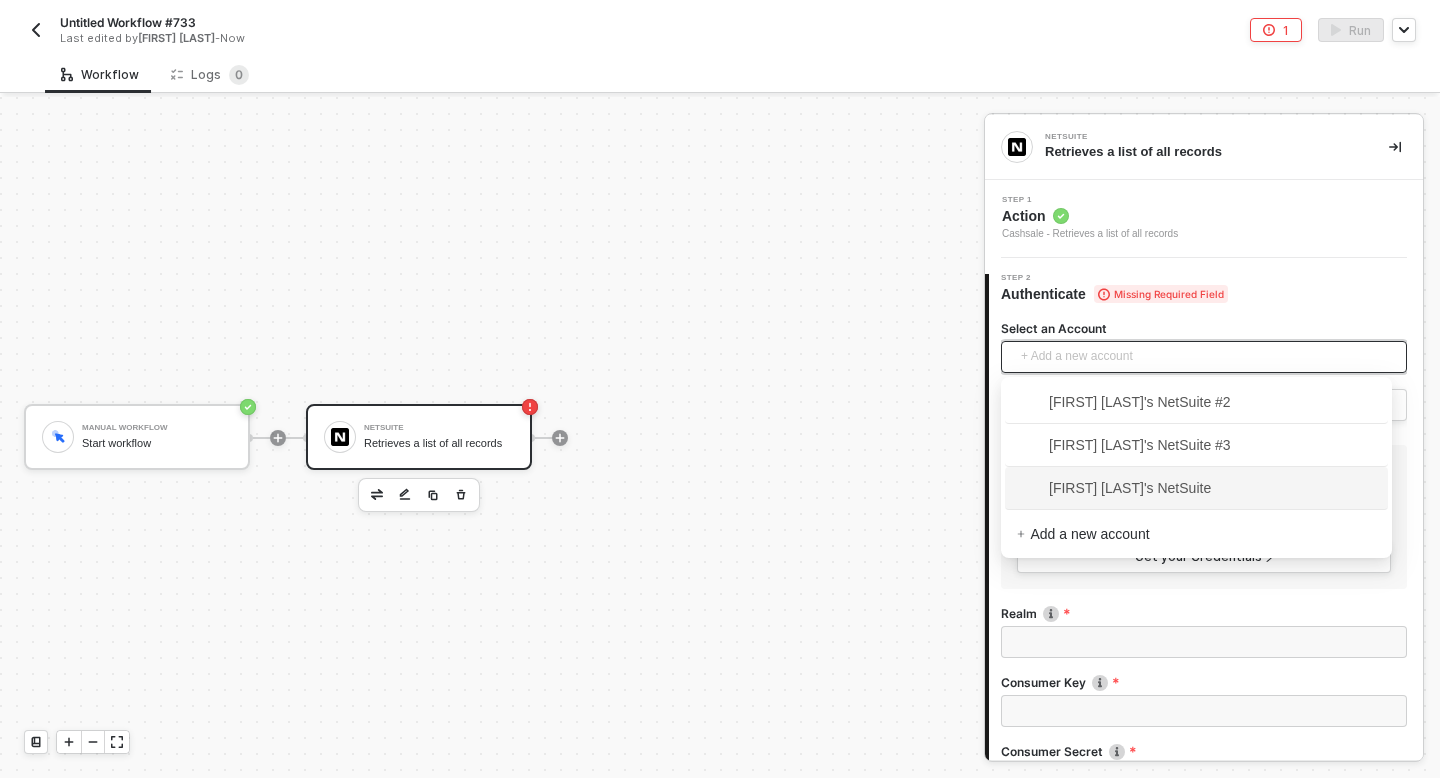 click on "[FIRST] [LAST]'s NetSuite" at bounding box center [1114, 488] 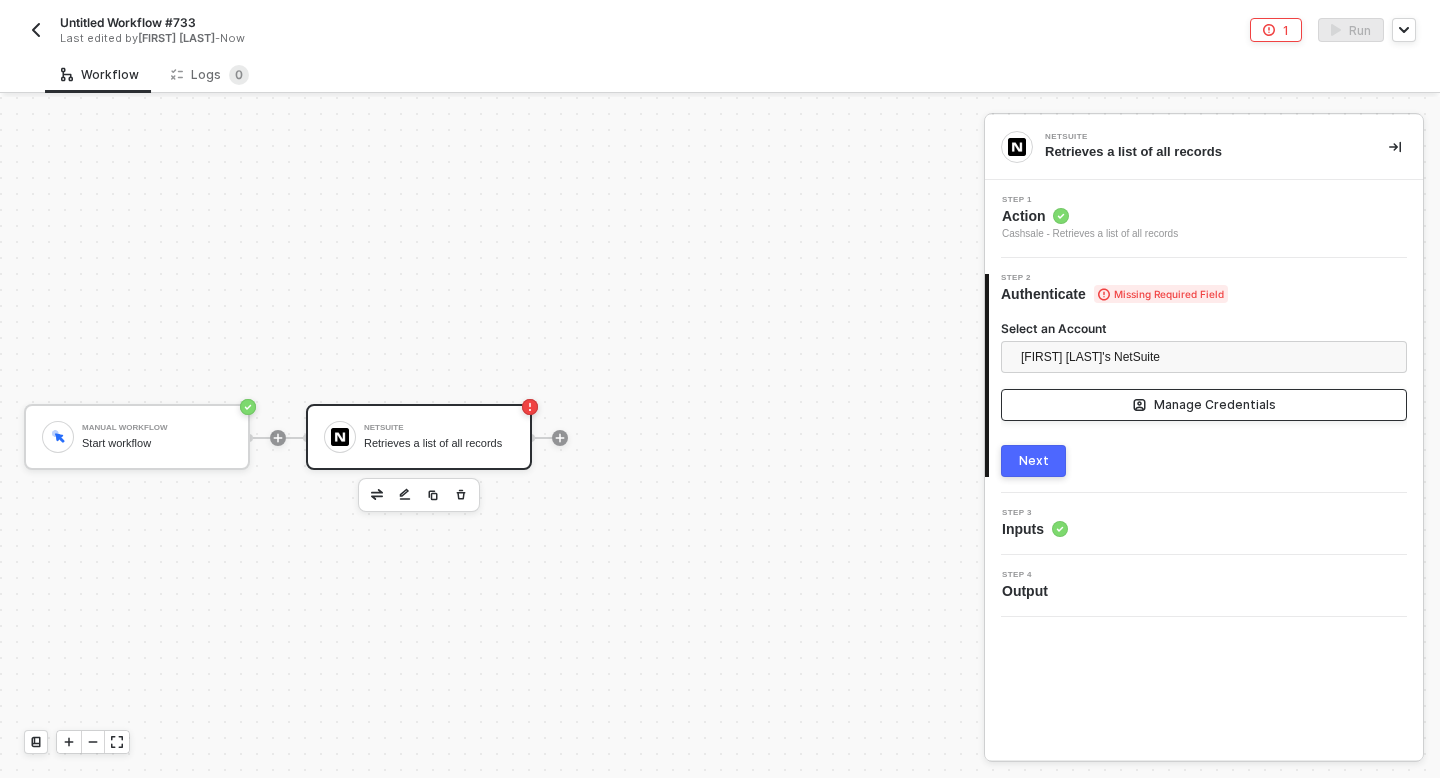 click on "Manage Credentials" at bounding box center (1204, 405) 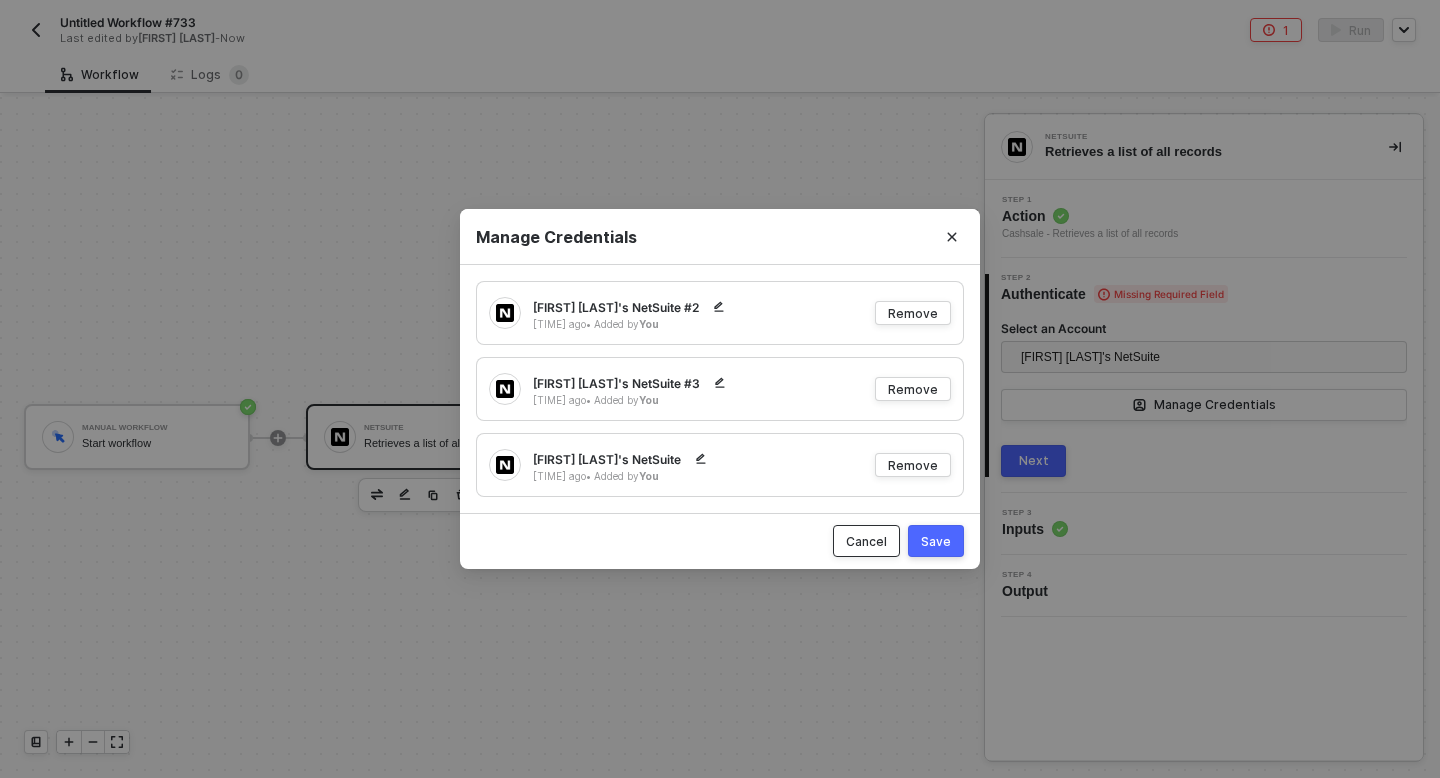 click on "Cancel" at bounding box center (866, 541) 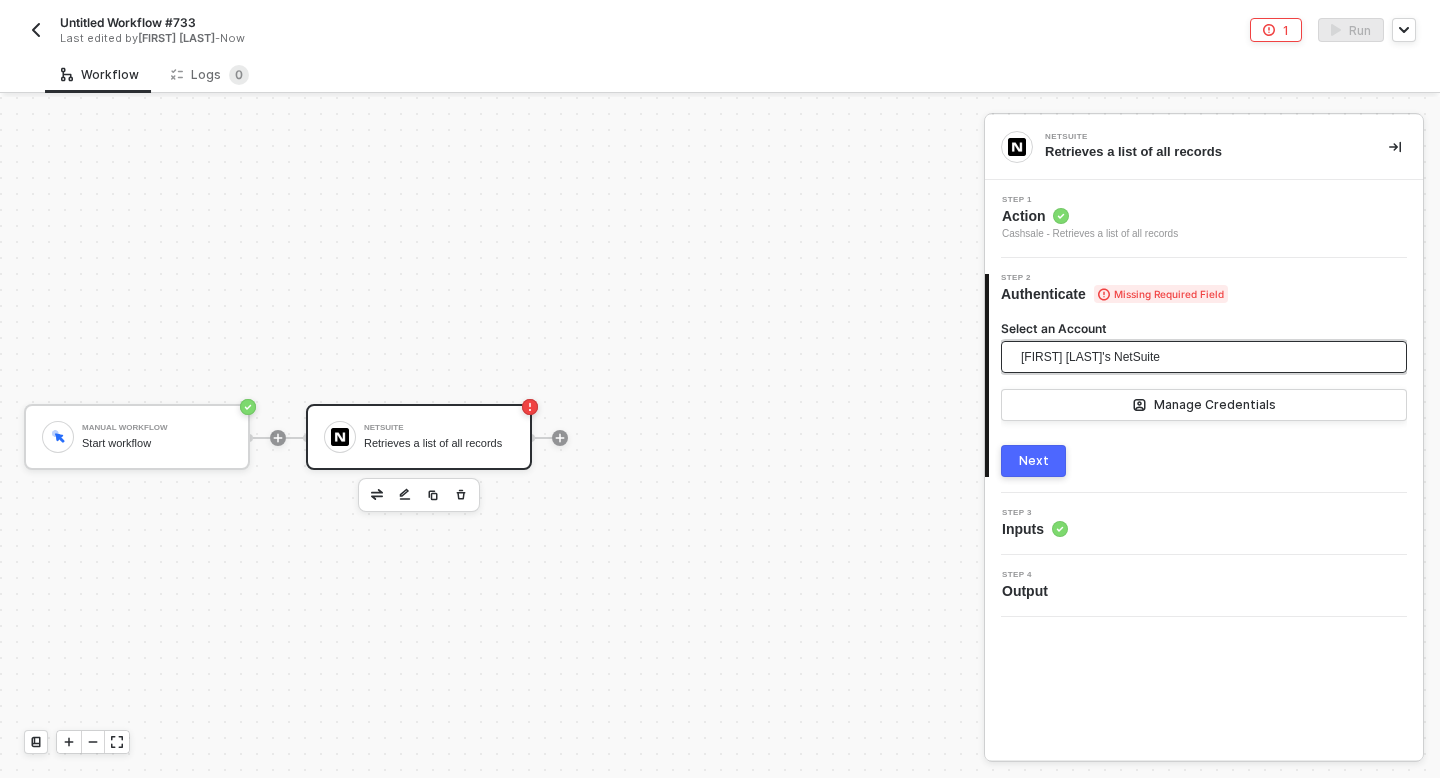 click on "[FIRST] [LAST]'s NetSuite" at bounding box center [1090, 357] 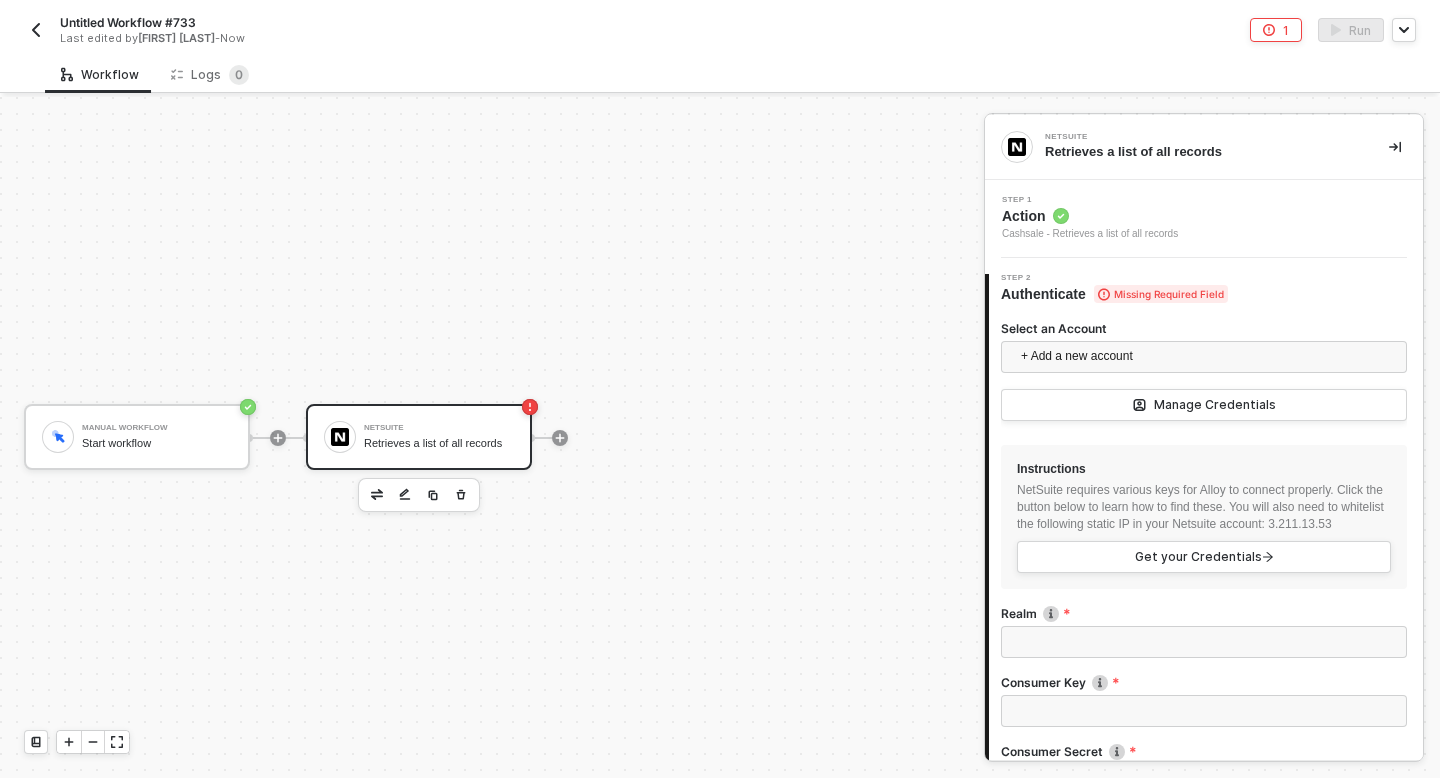 click on "Realm" at bounding box center [1204, 642] 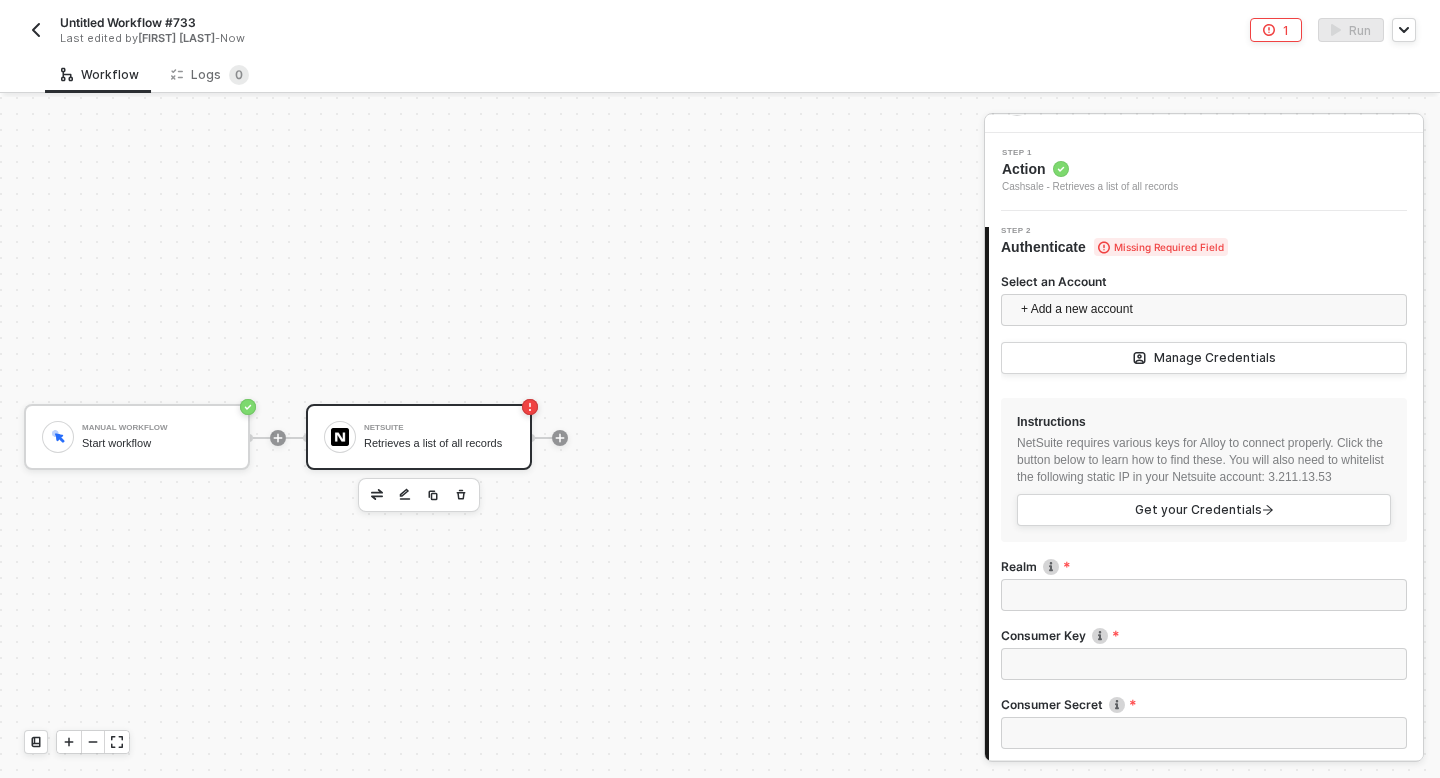 scroll, scrollTop: 48, scrollLeft: 0, axis: vertical 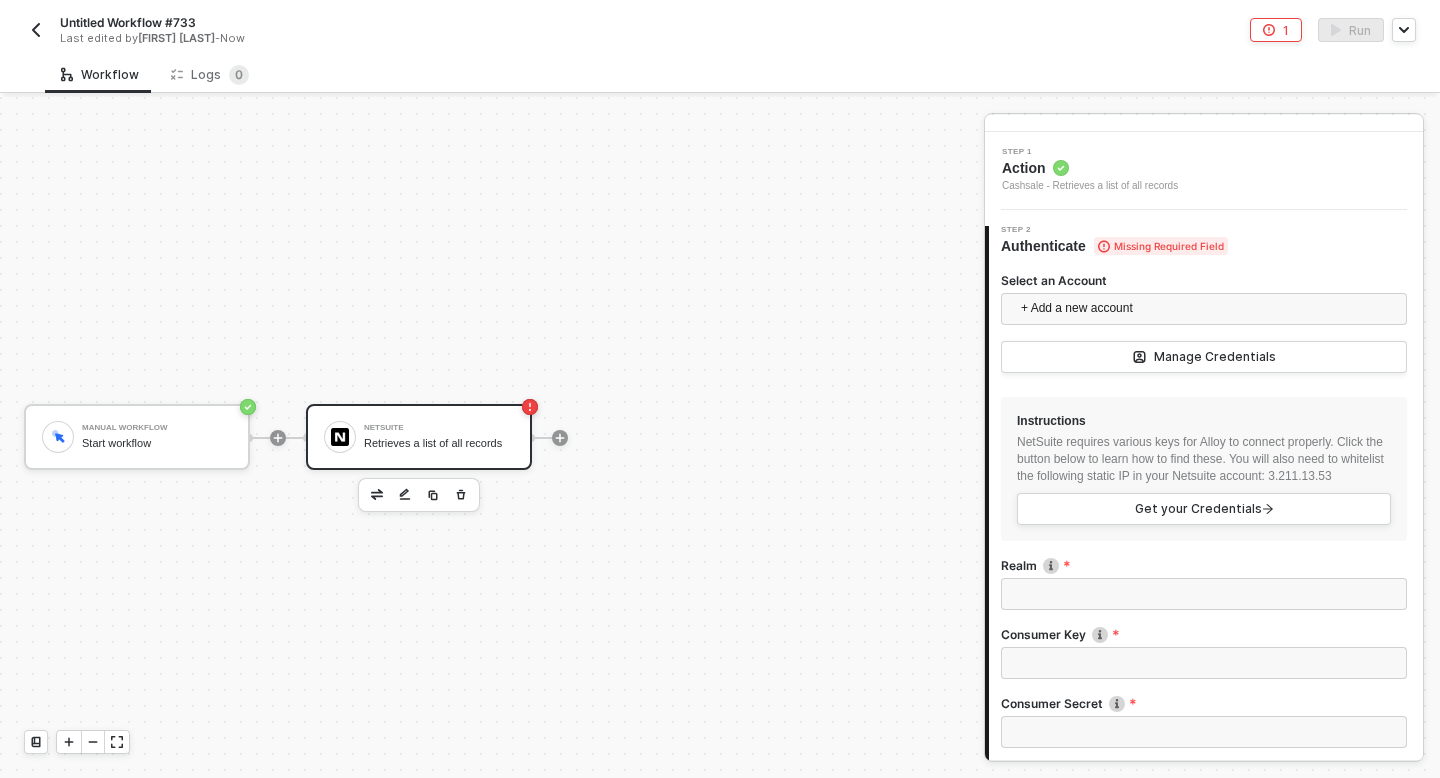 click on "Realm" at bounding box center (1204, 594) 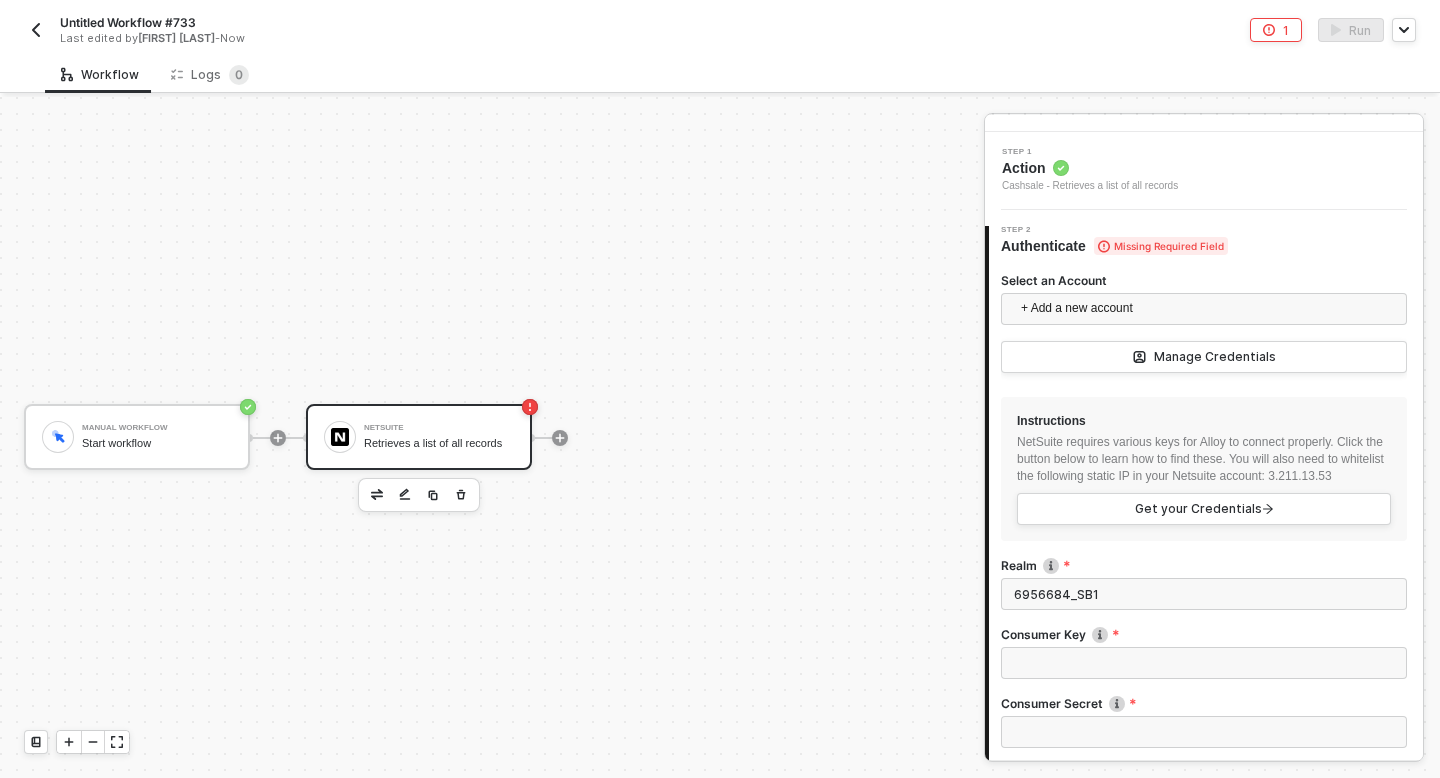 type on "6956684_SB1" 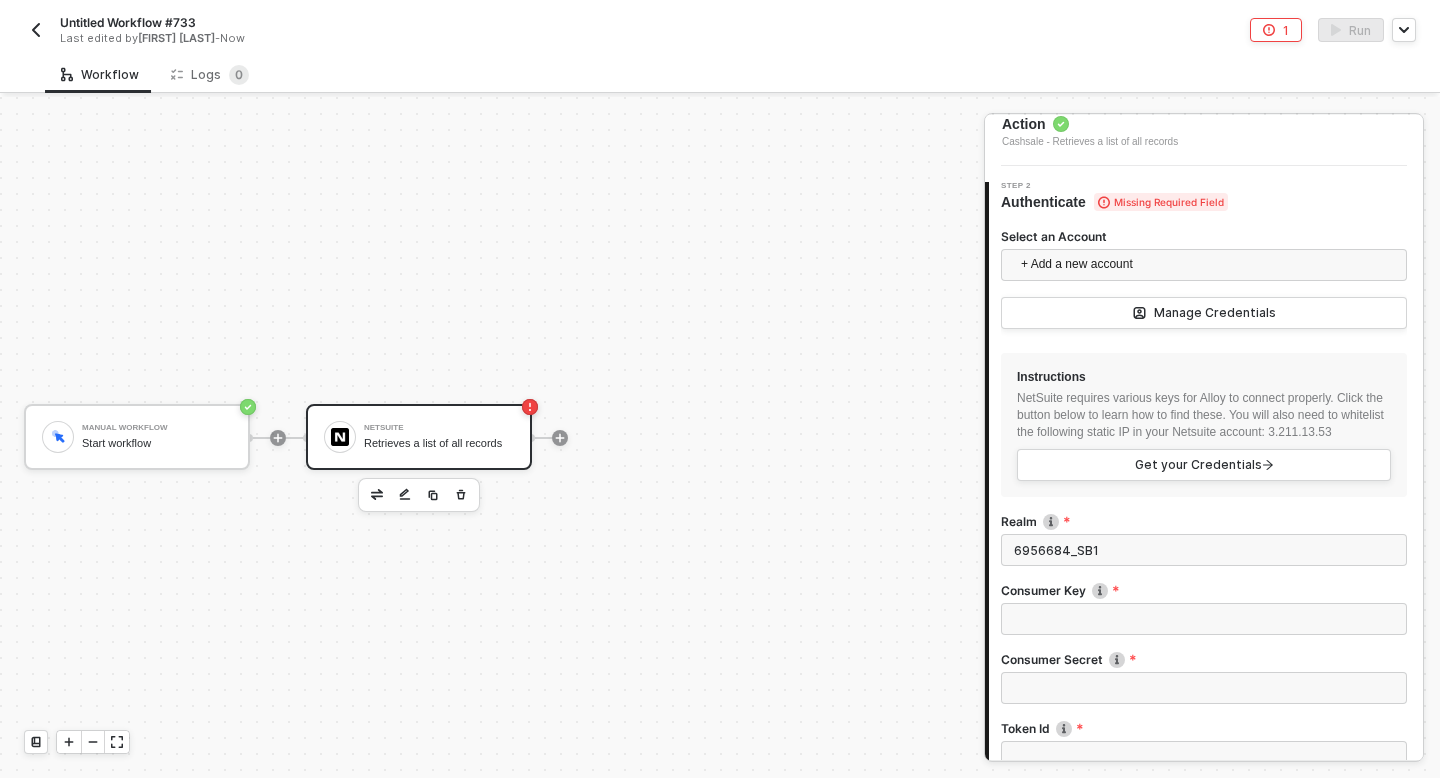 click on "Consumer Key" at bounding box center [1204, 619] 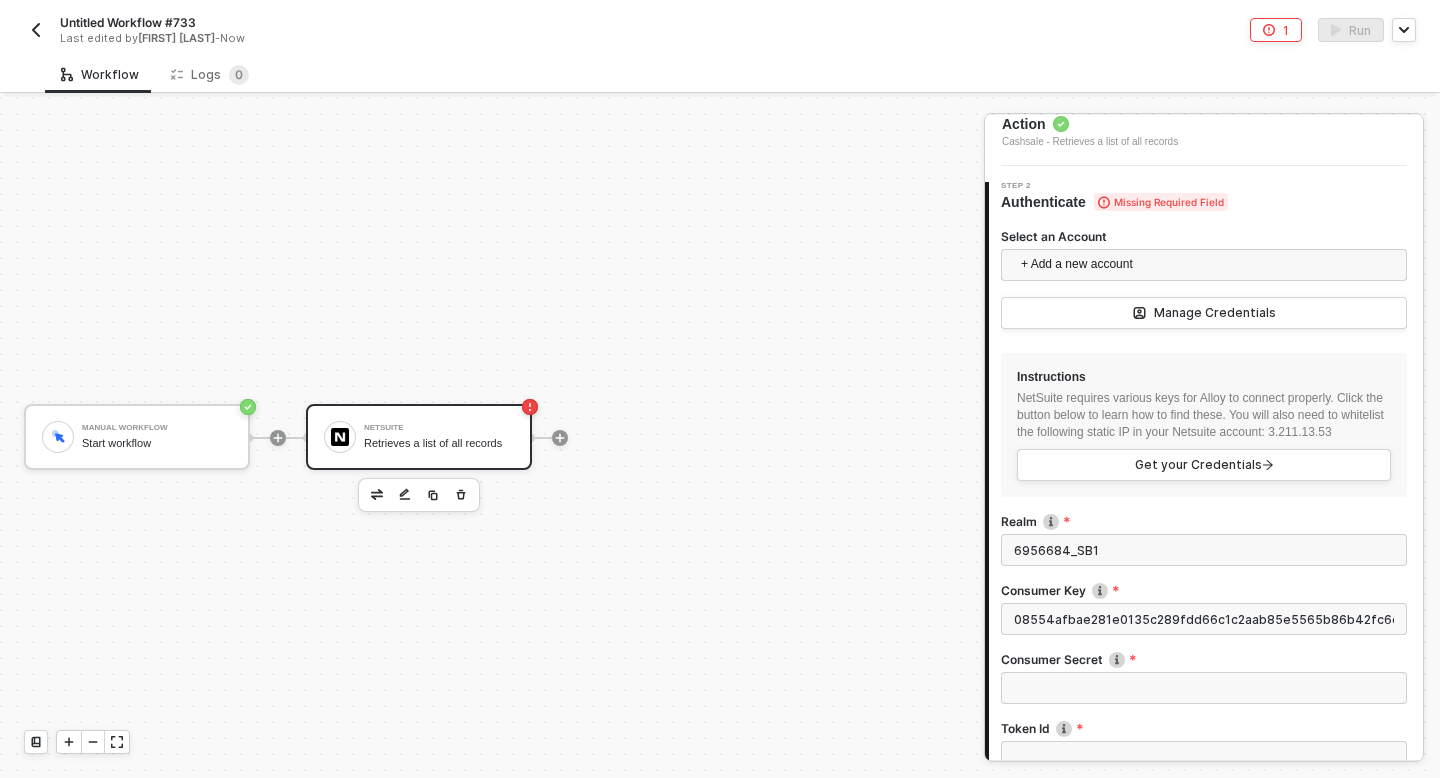 scroll, scrollTop: 0, scrollLeft: 92, axis: horizontal 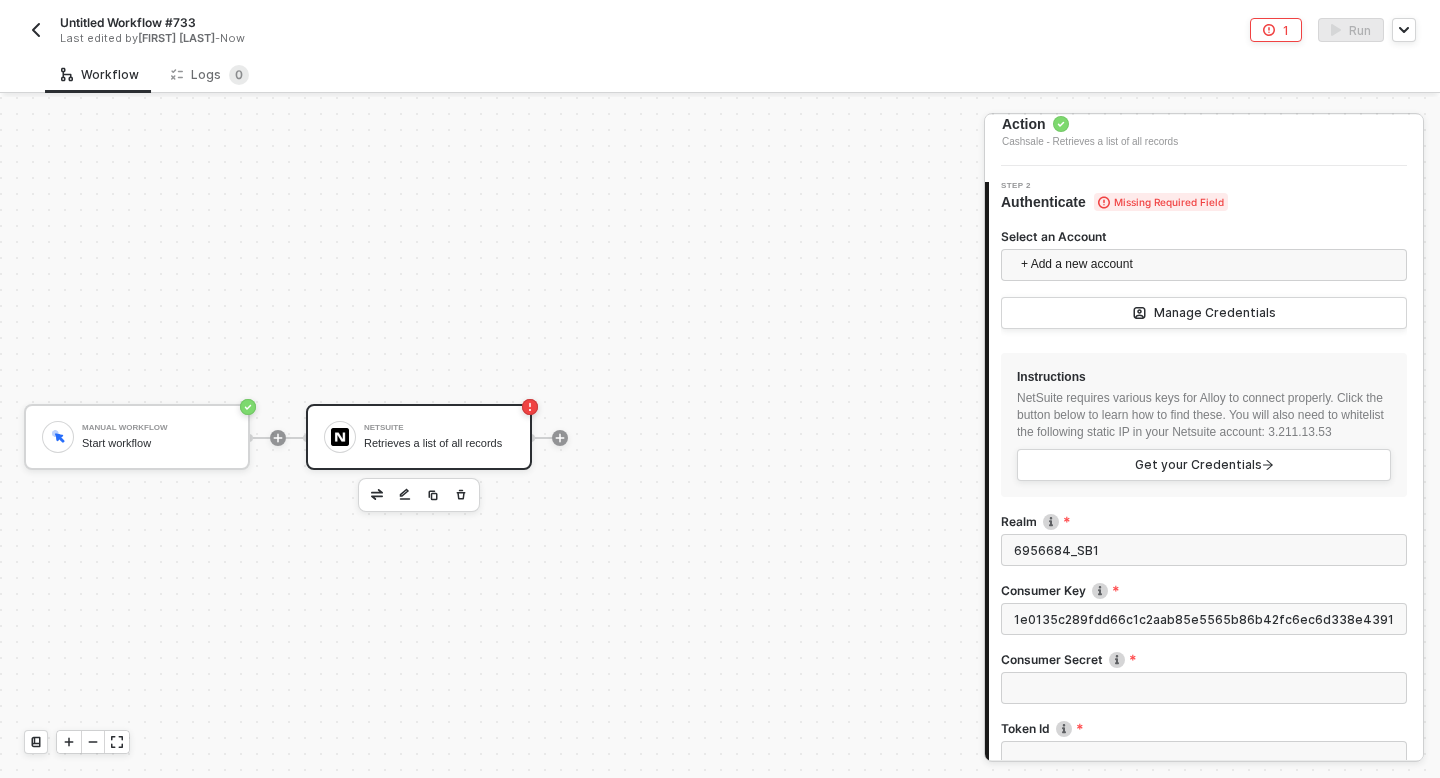 type on "08554afbae281e0135c289fdd66c1c2aab85e5565b86b42fc6ec6d338e43916b" 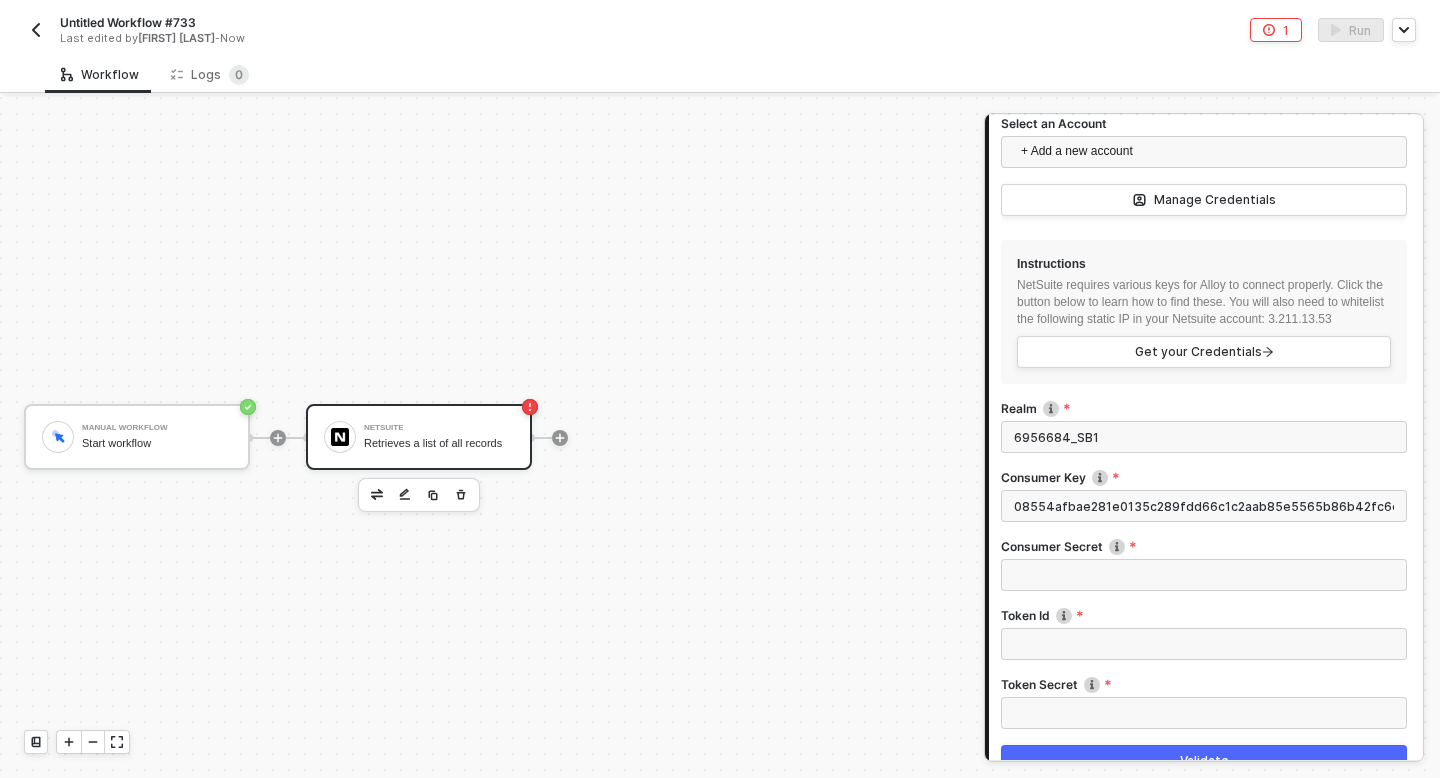 scroll, scrollTop: 252, scrollLeft: 0, axis: vertical 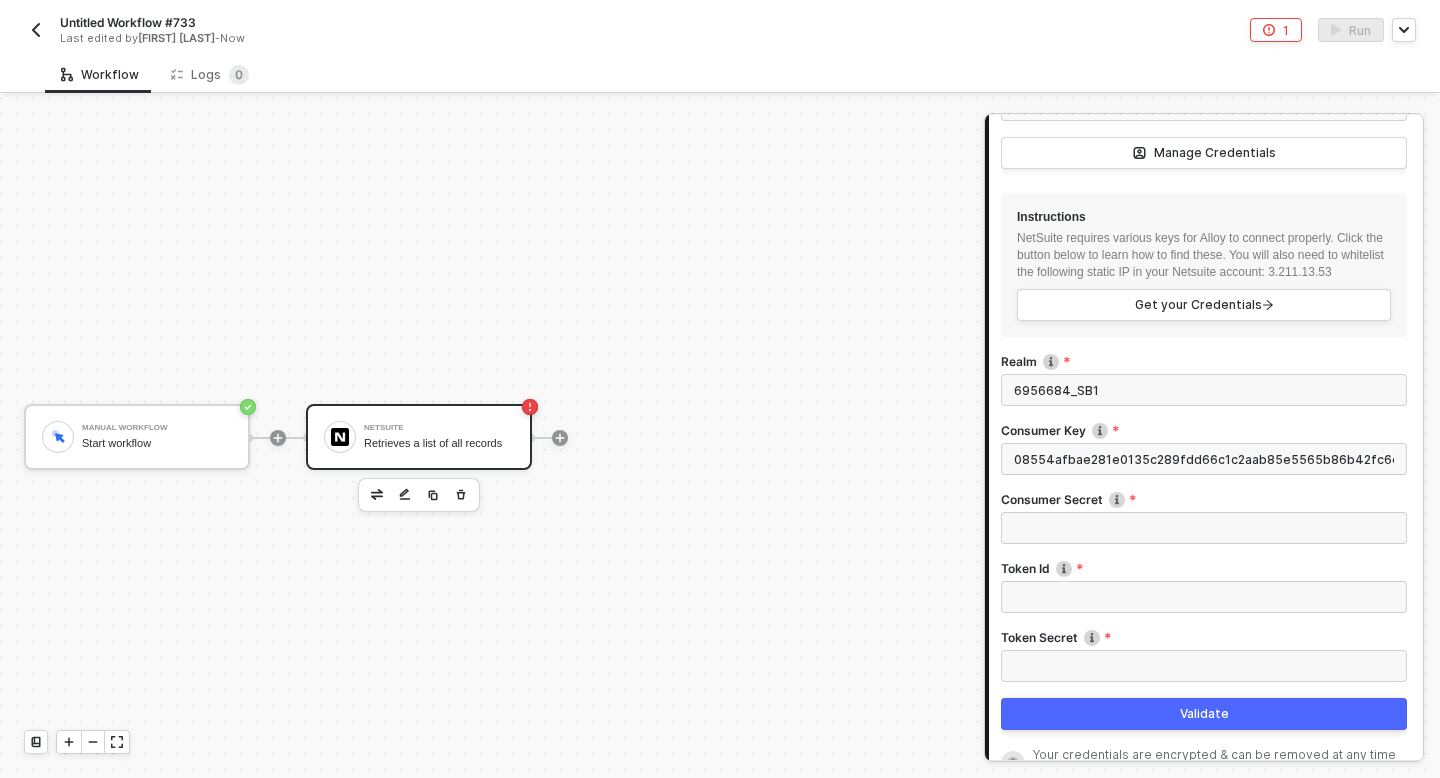 click on "Consumer Secret" at bounding box center [1204, 528] 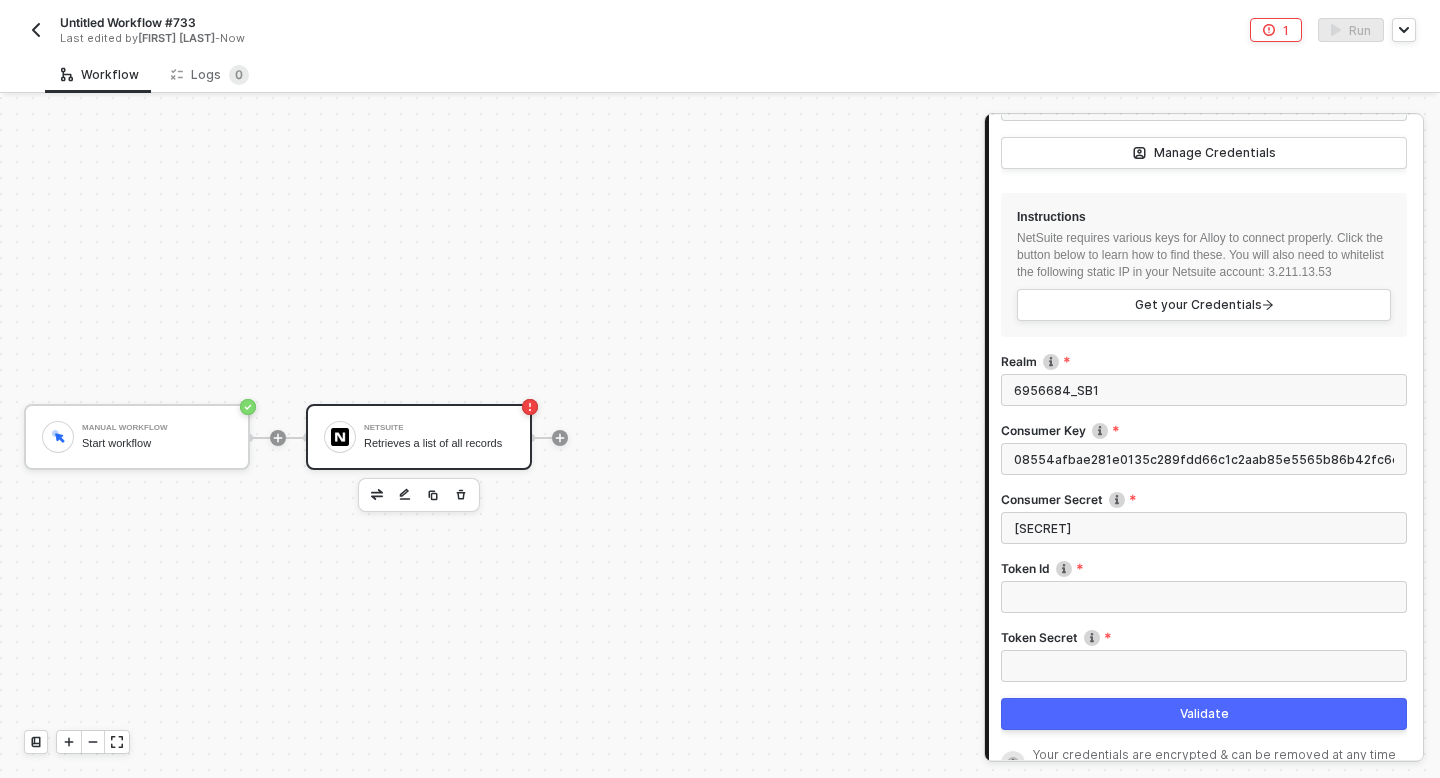 scroll, scrollTop: 0, scrollLeft: 88, axis: horizontal 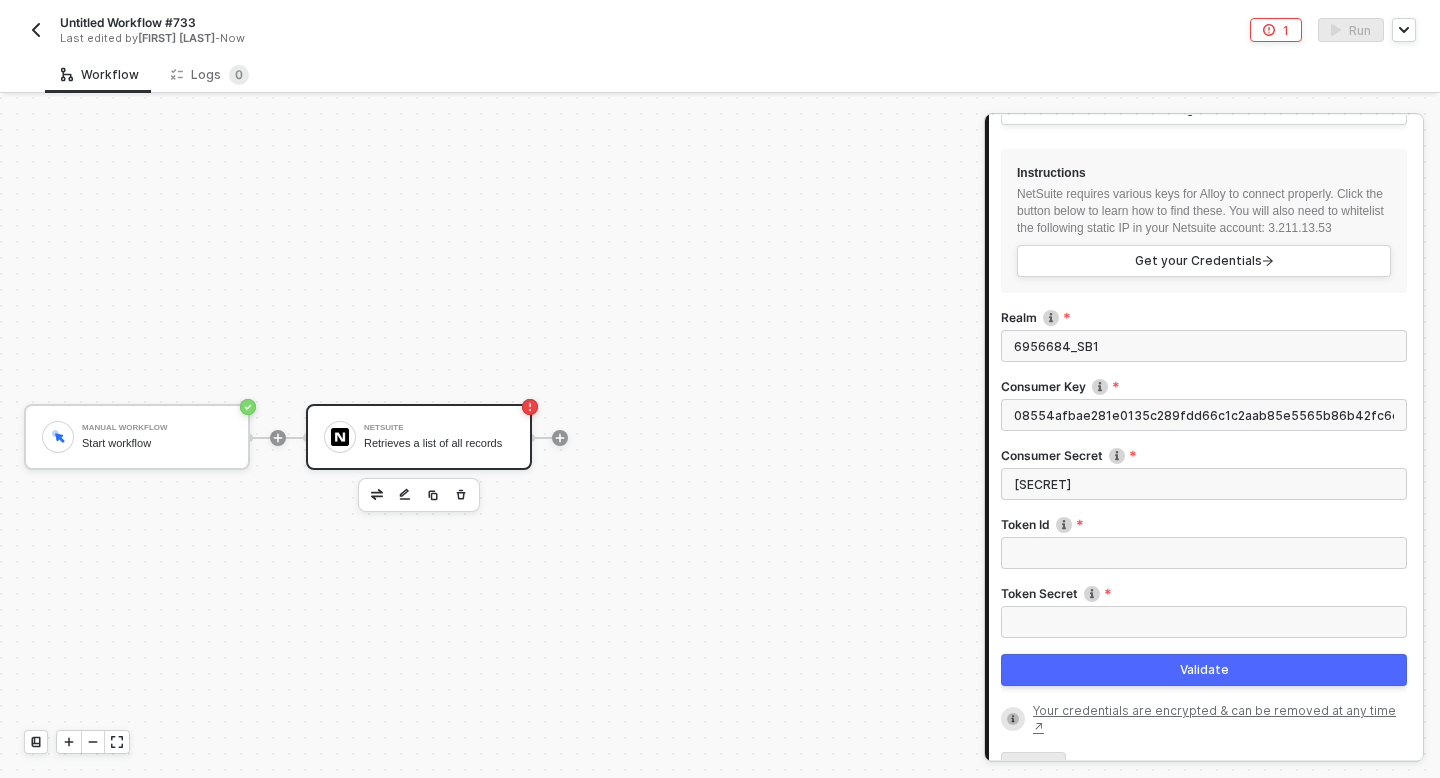 click on "Token Id" at bounding box center (1204, 553) 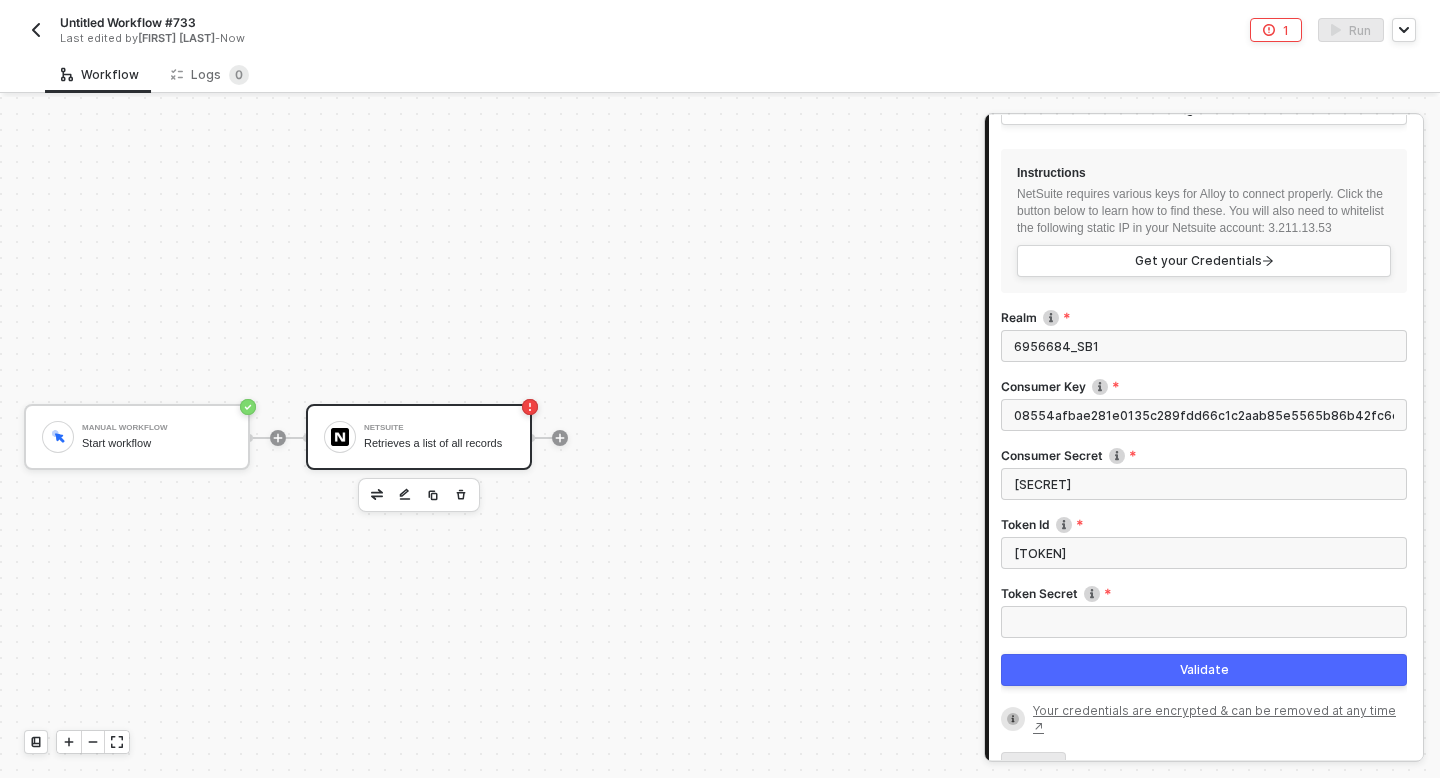 scroll, scrollTop: 0, scrollLeft: 82, axis: horizontal 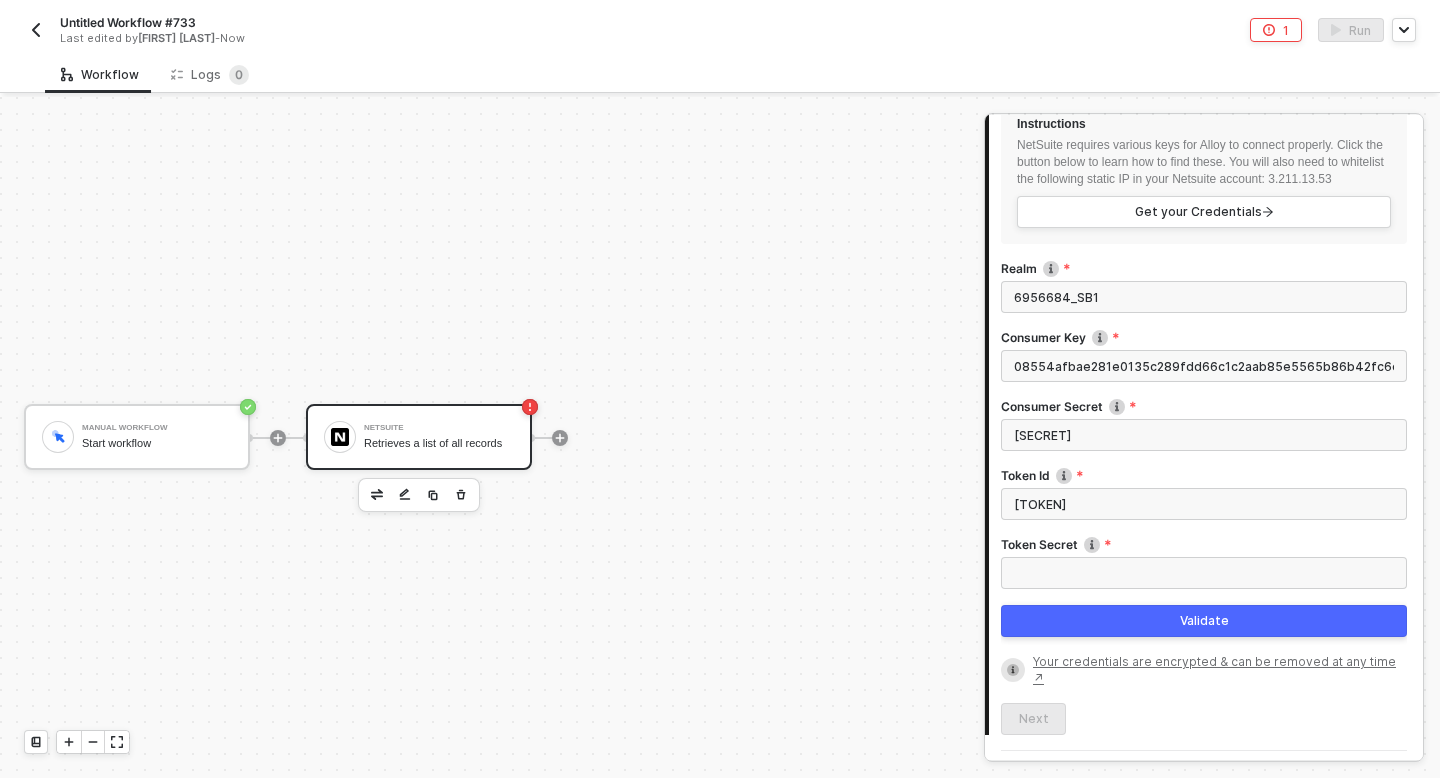 click on "Token Secret" at bounding box center (1204, 573) 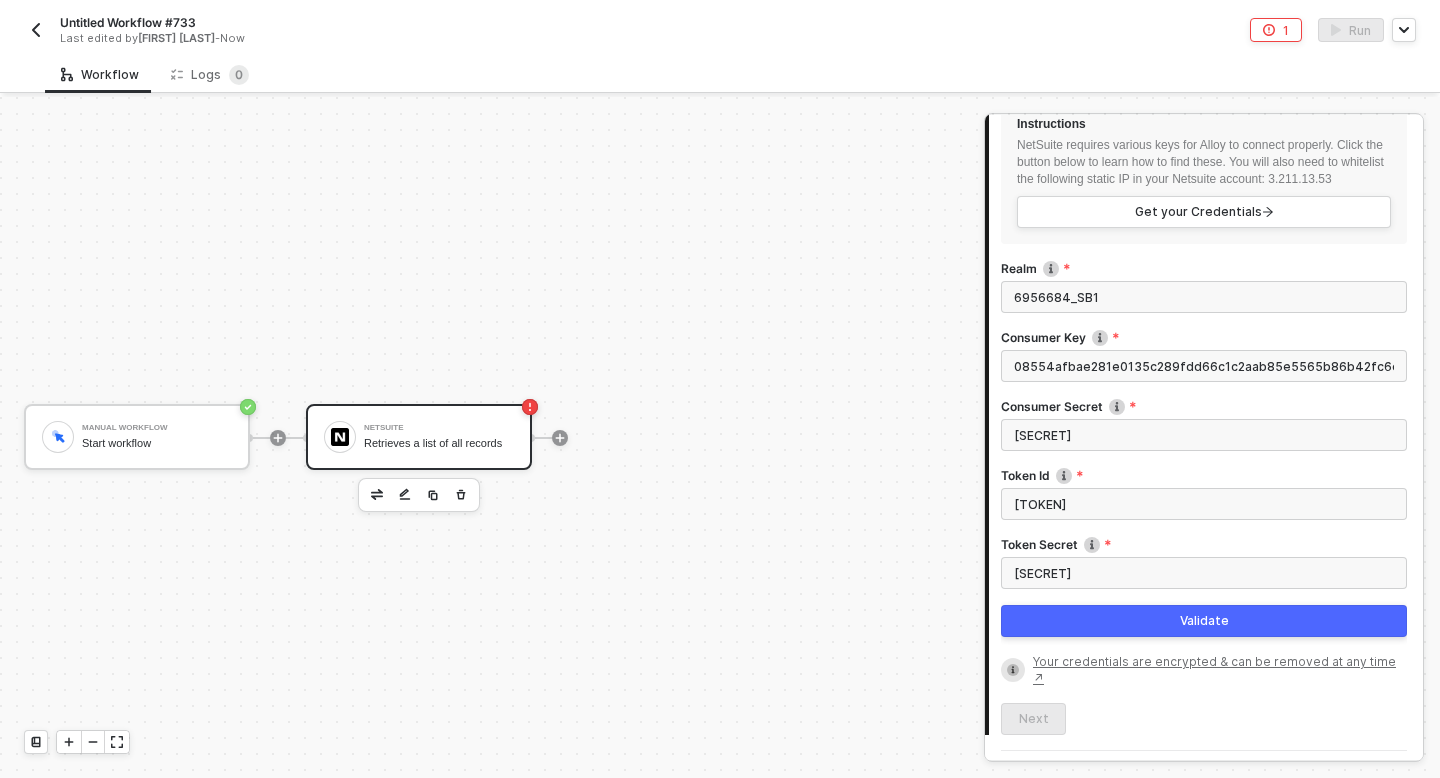 scroll, scrollTop: 0, scrollLeft: 93, axis: horizontal 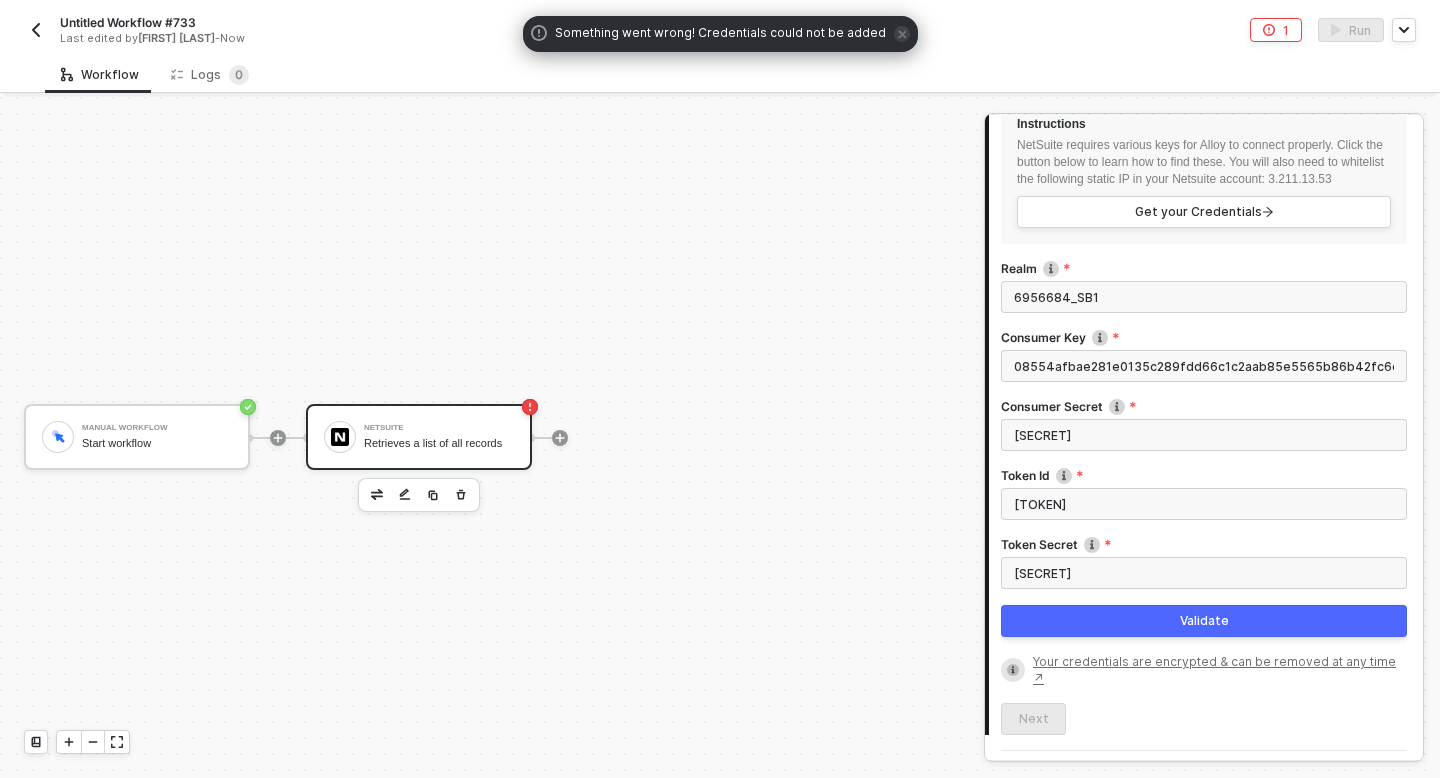 click on "Validate" at bounding box center (1204, 621) 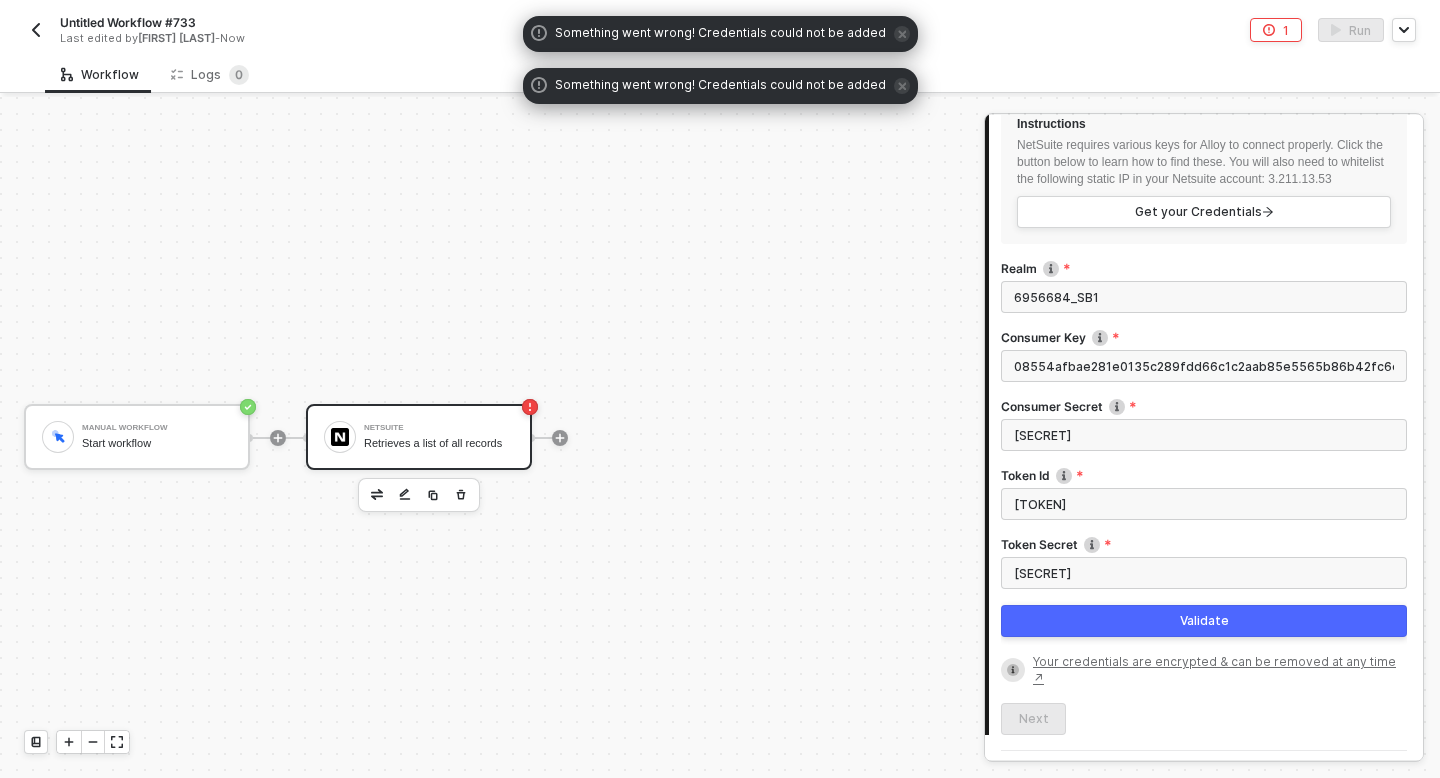 click on "Validate" at bounding box center (1204, 621) 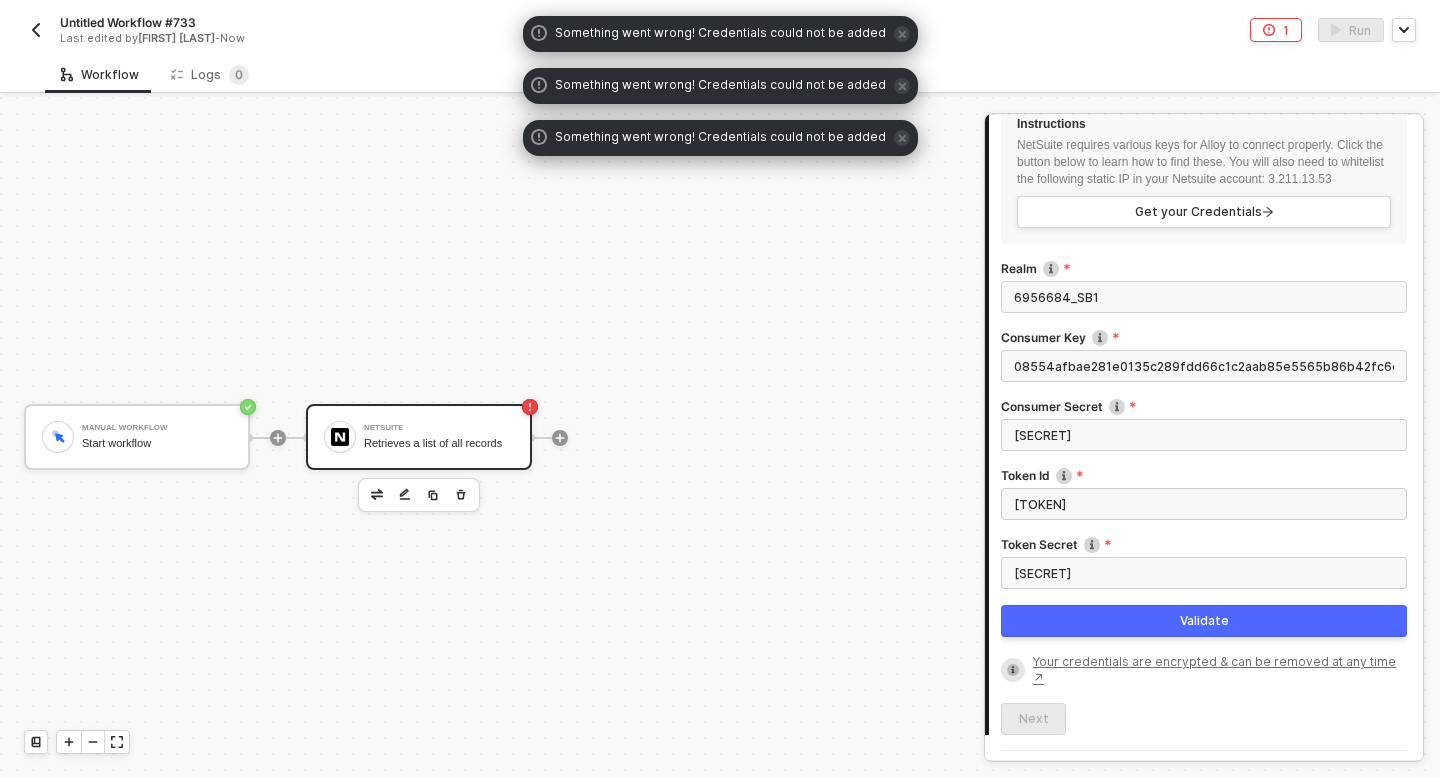 click on "Validate" at bounding box center (1204, 621) 